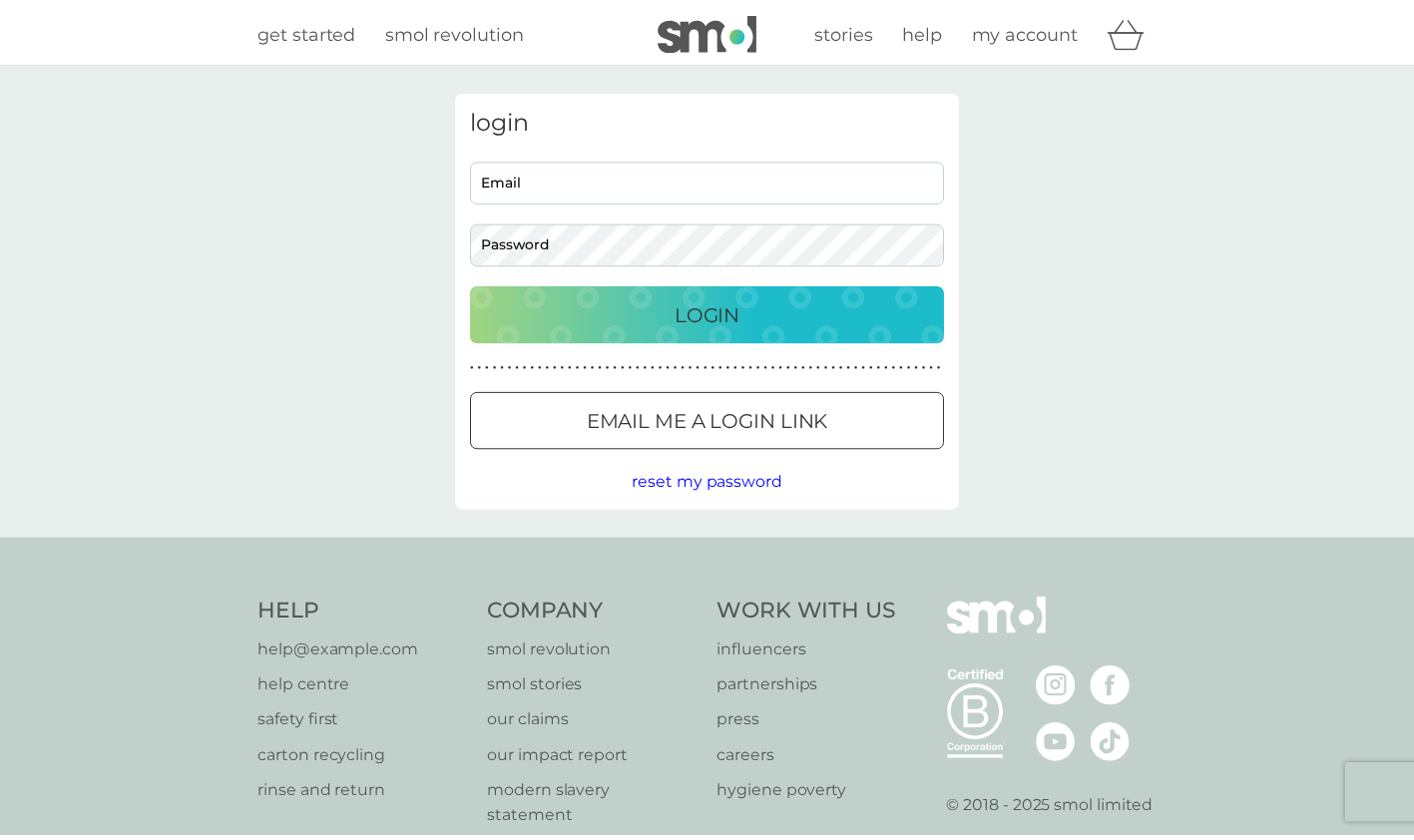 scroll, scrollTop: 0, scrollLeft: 0, axis: both 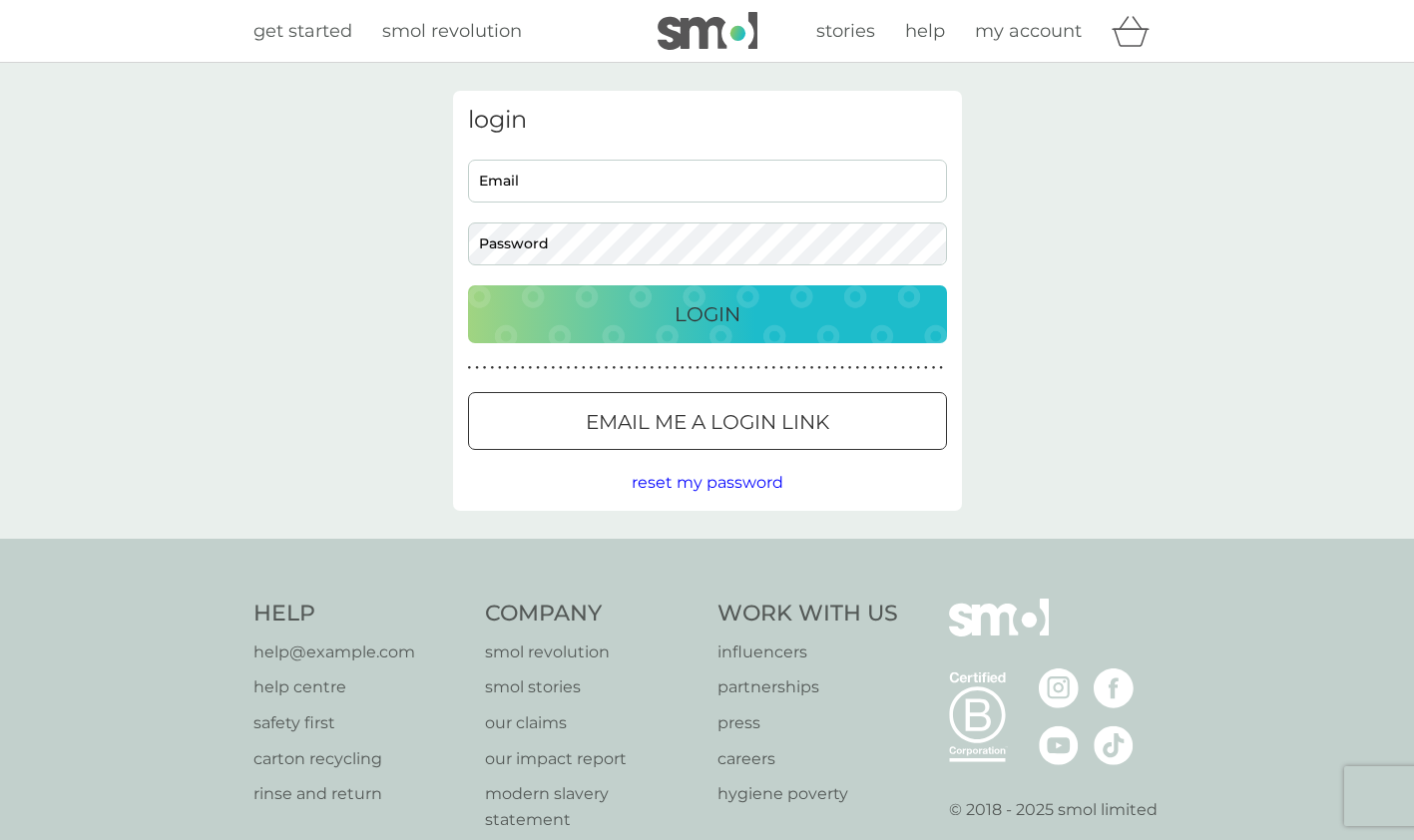 click on "Email" at bounding box center [707, 181] 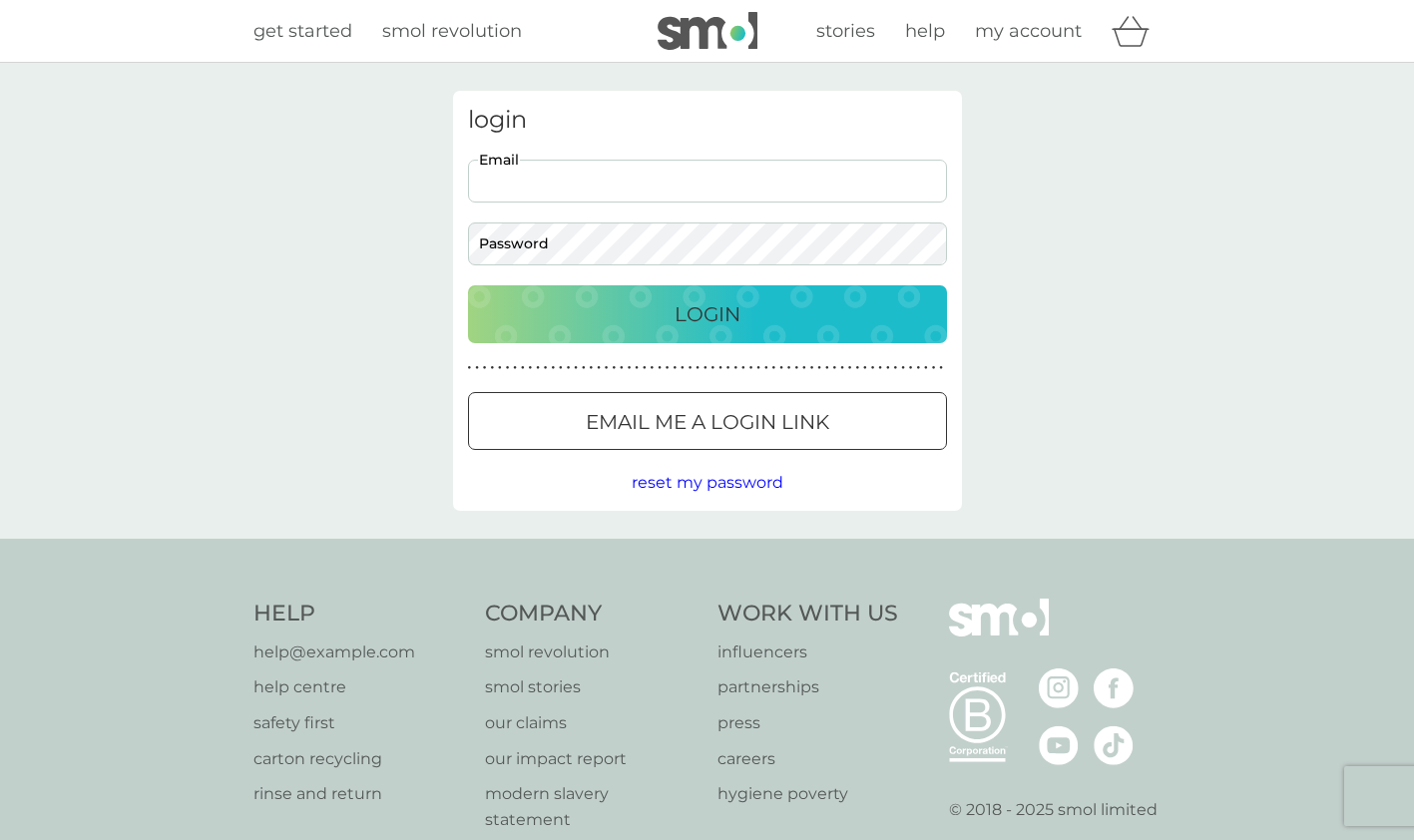 type on "dawnbennett015@gmail.com" 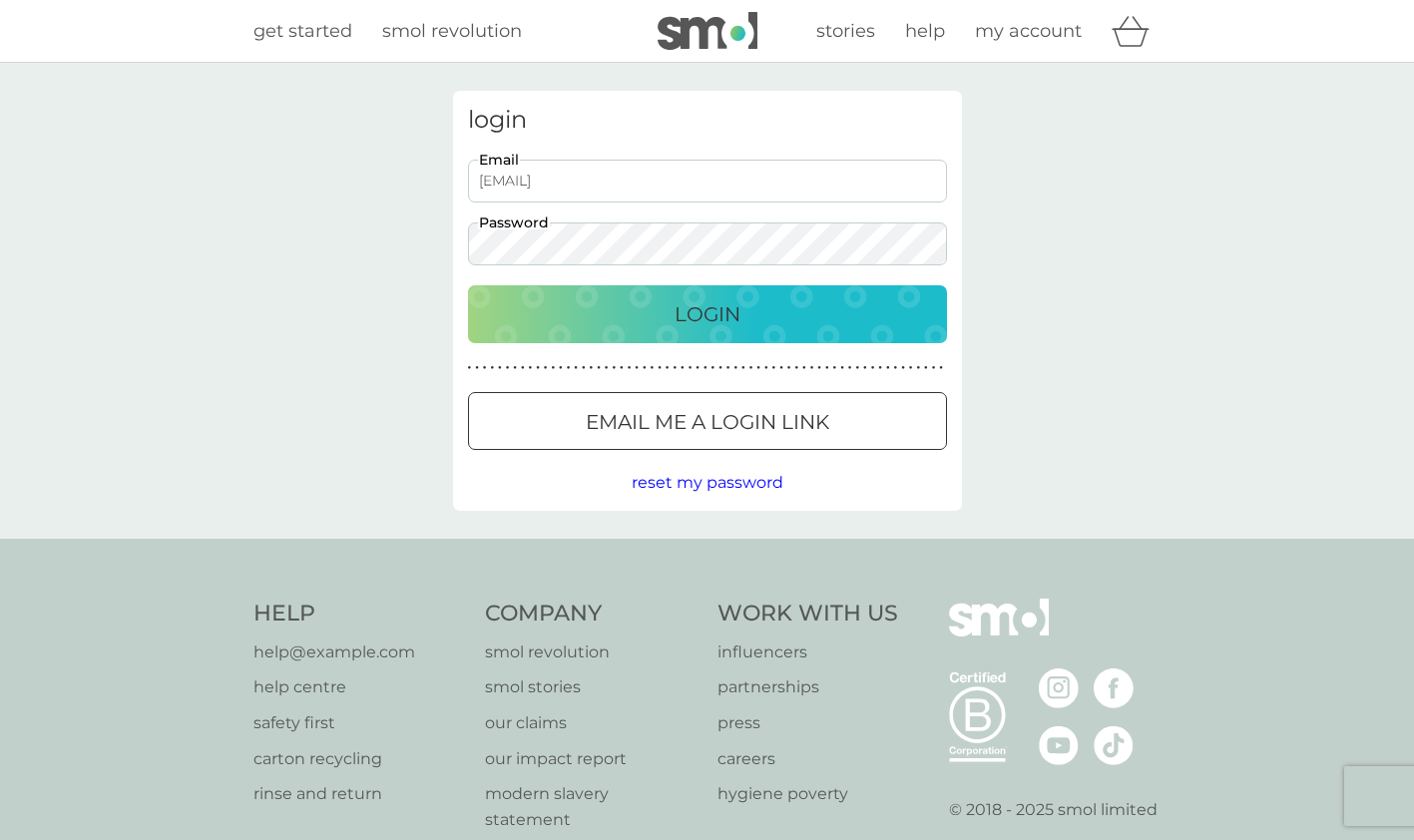 click on "Login" at bounding box center (707, 314) 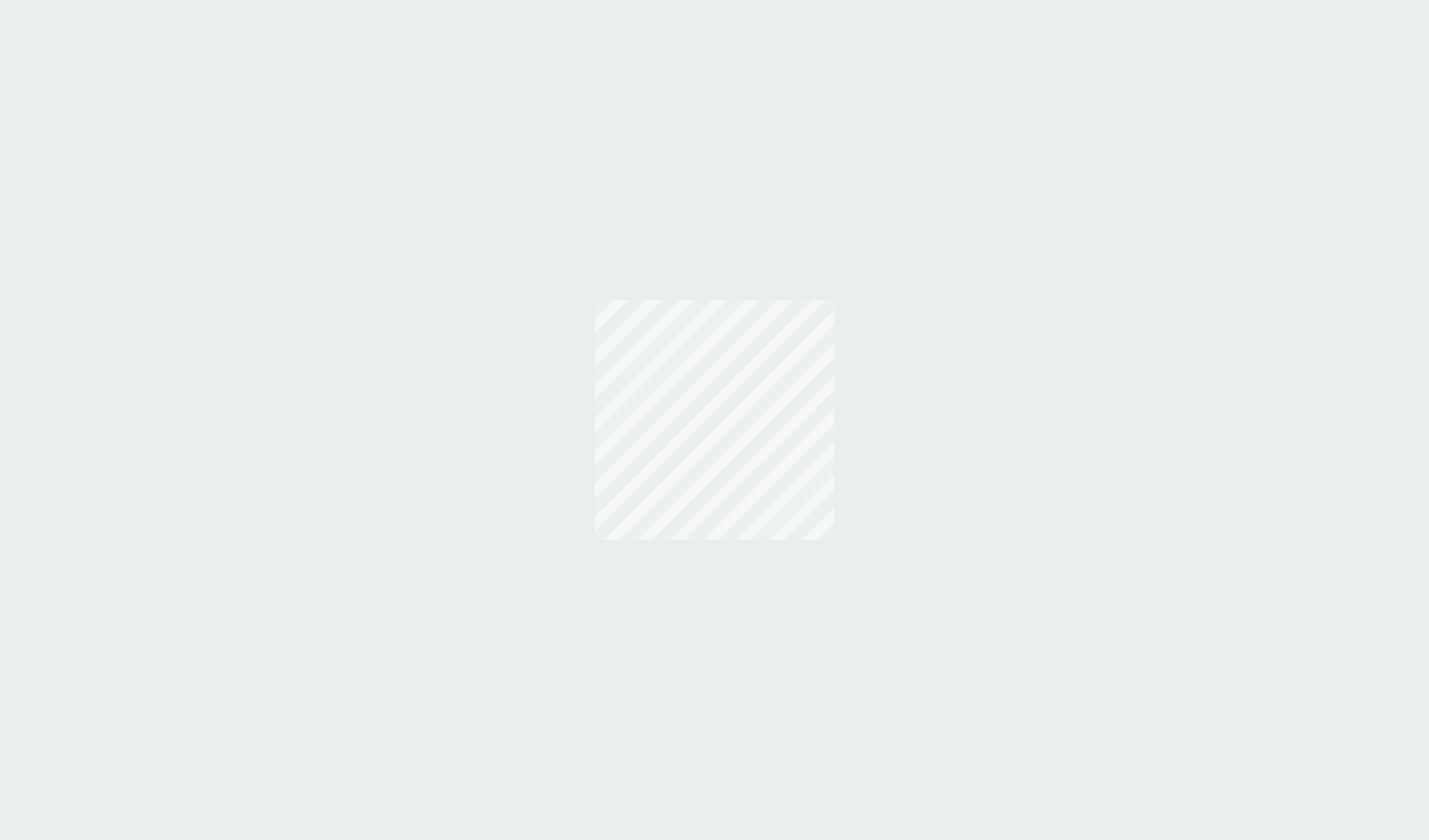scroll, scrollTop: 0, scrollLeft: 0, axis: both 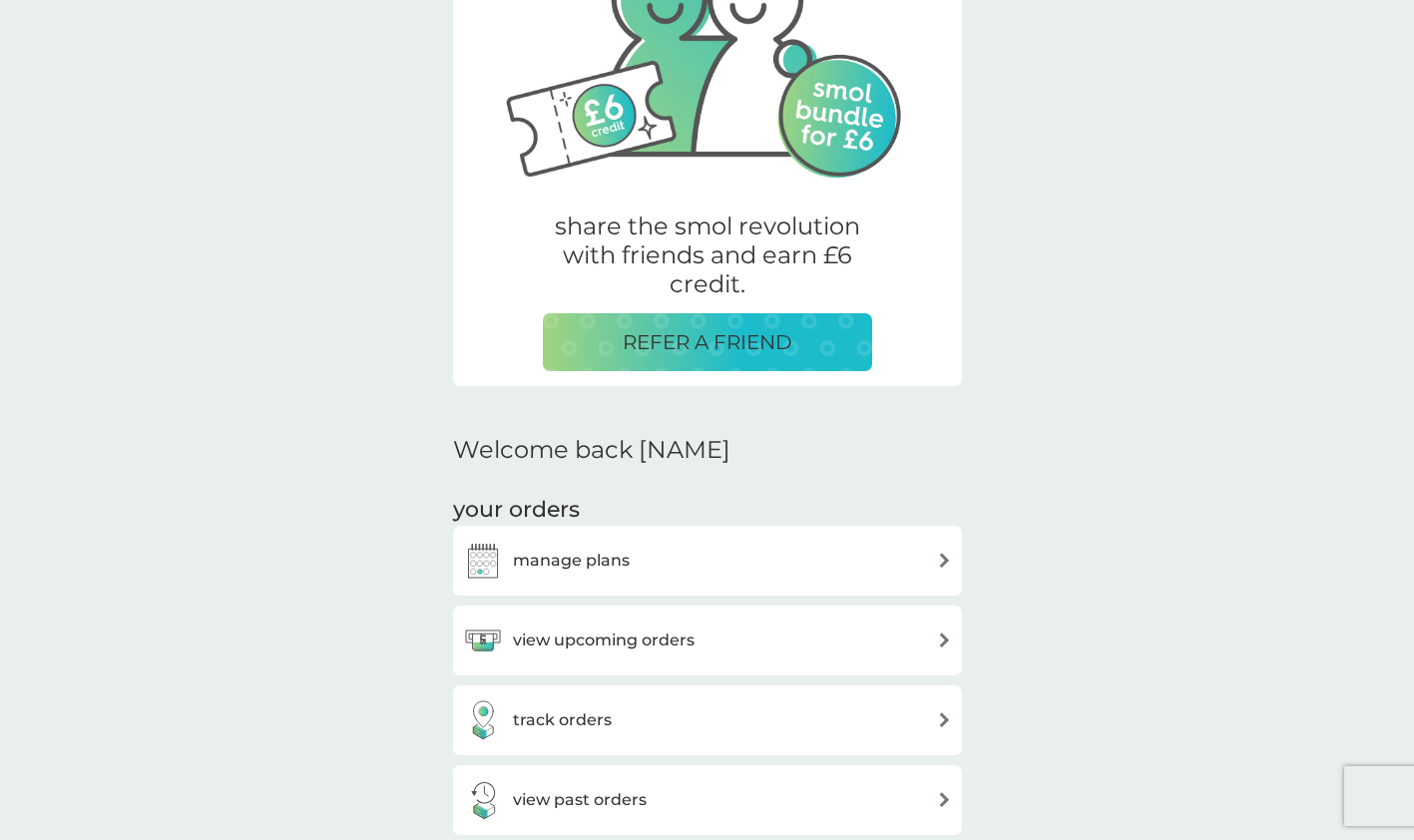 click at bounding box center (944, 639) 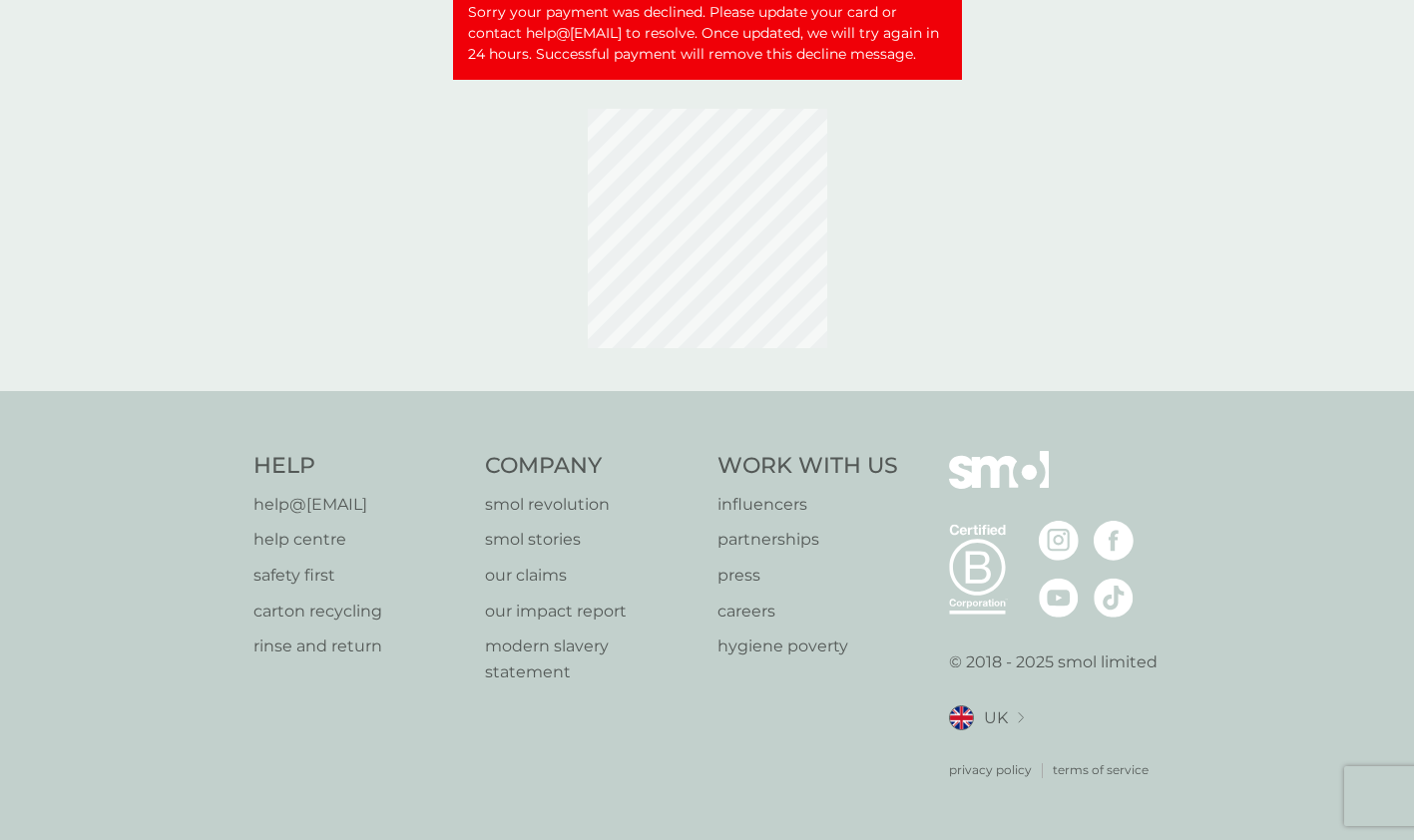 scroll, scrollTop: 0, scrollLeft: 0, axis: both 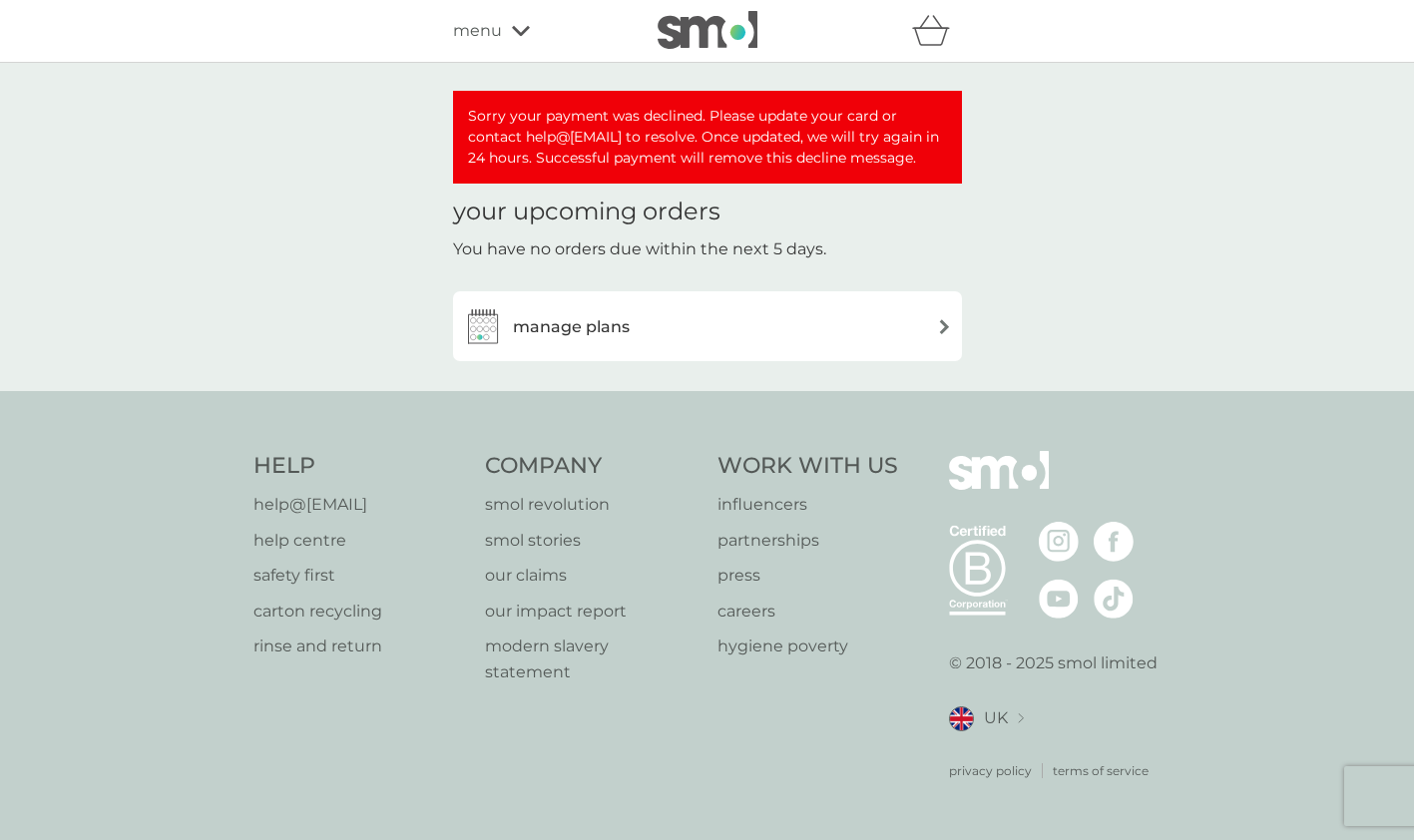 click on "manage plans" at bounding box center [571, 327] 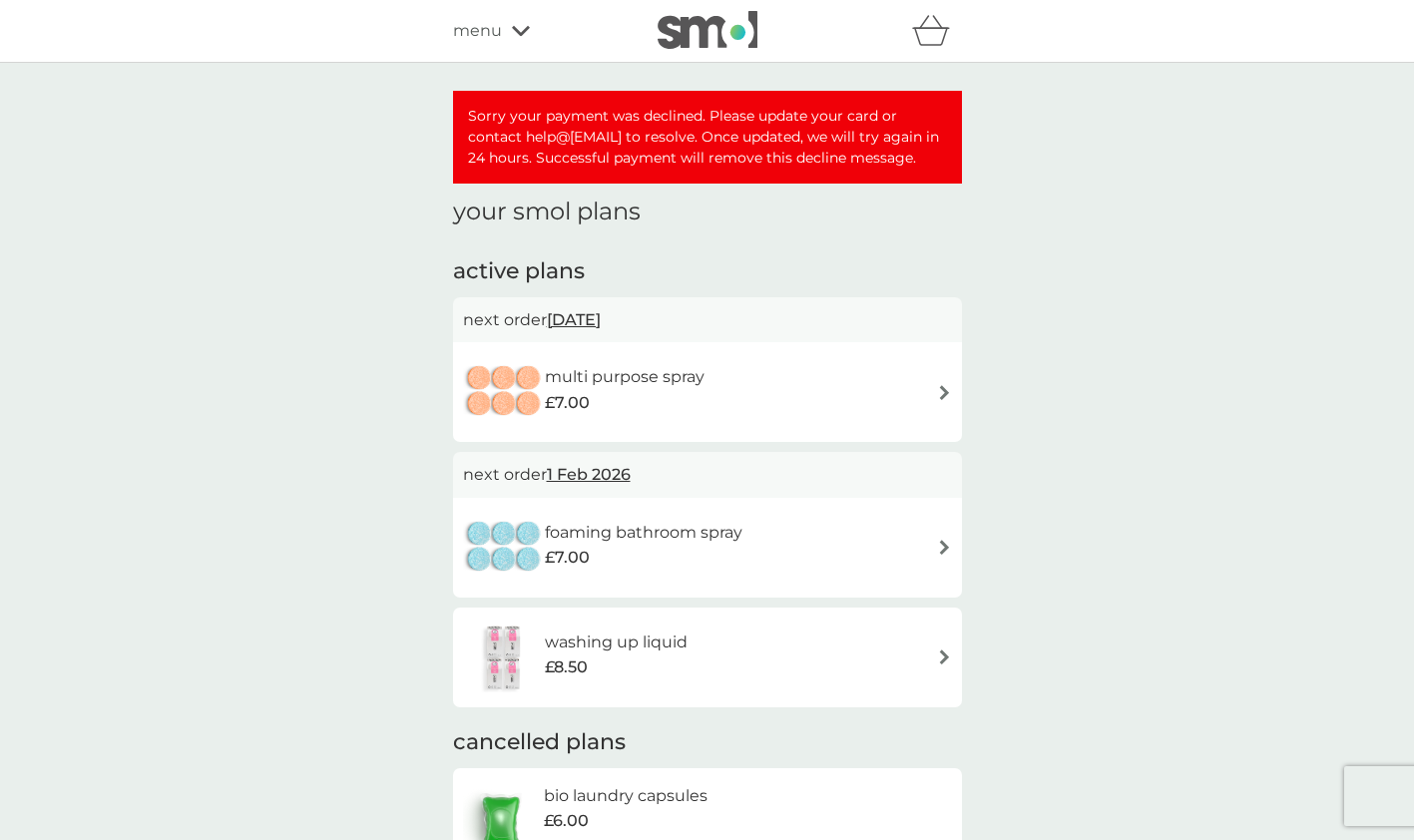 click at bounding box center (944, 392) 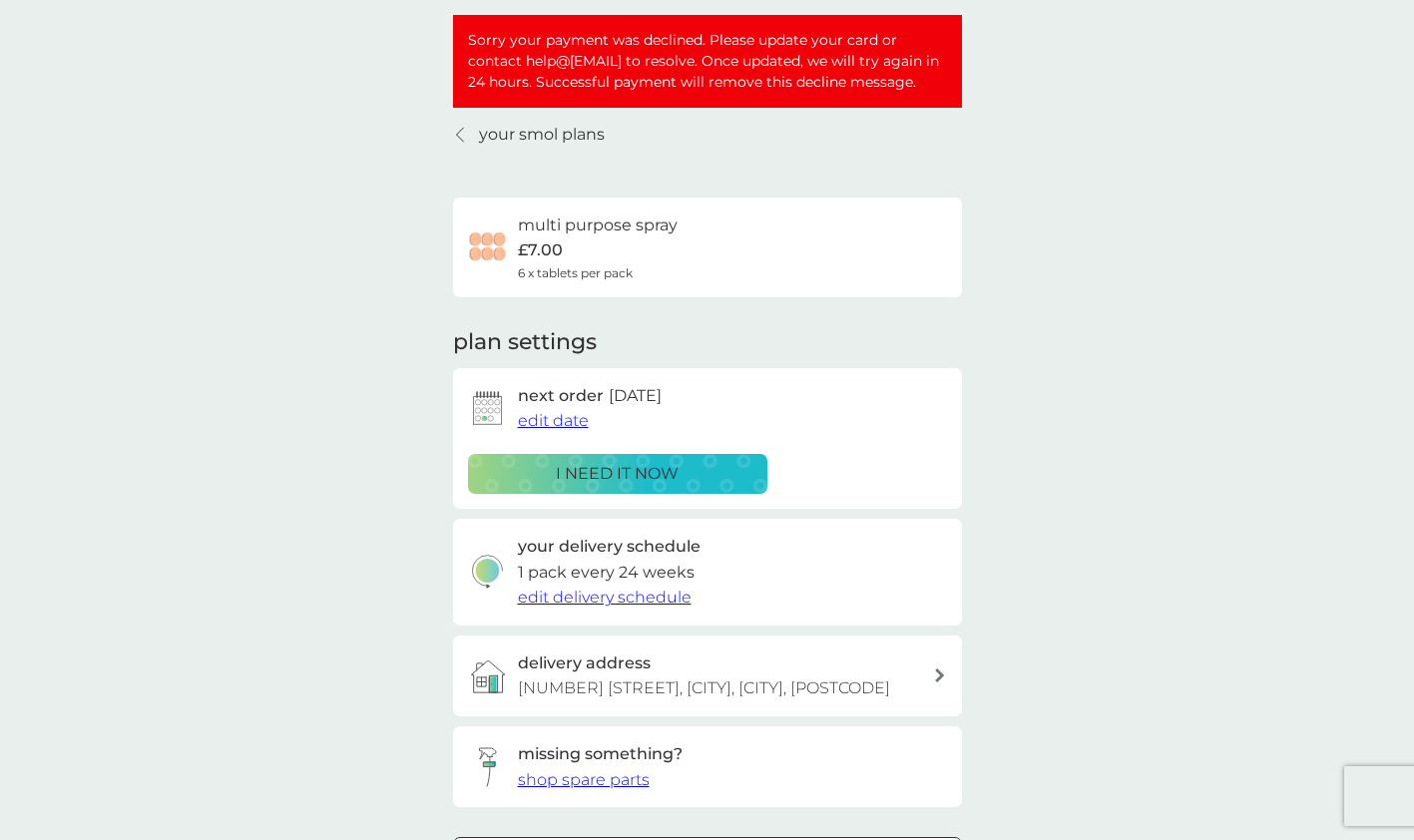 scroll, scrollTop: 100, scrollLeft: 0, axis: vertical 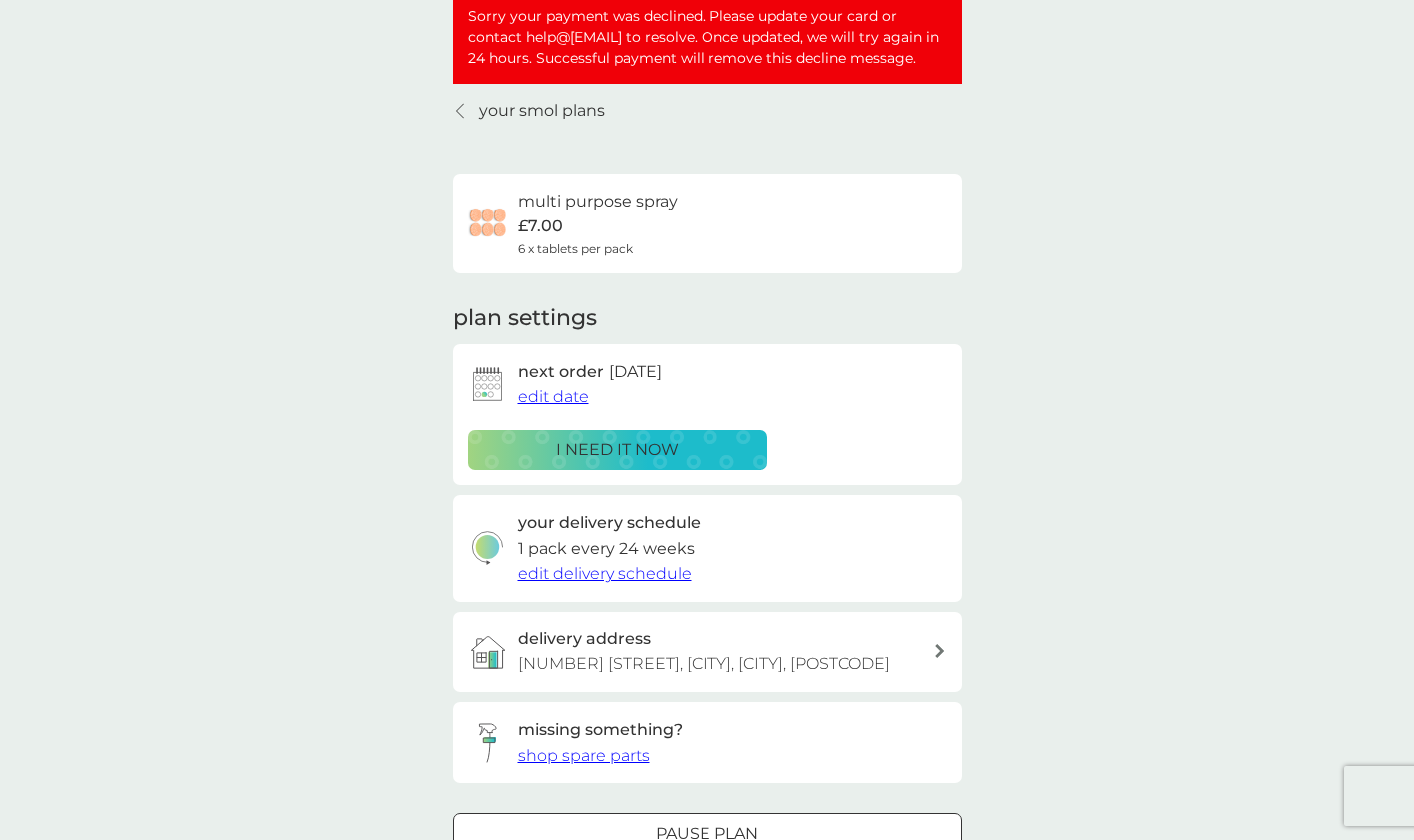 click on "edit delivery schedule" at bounding box center [605, 573] 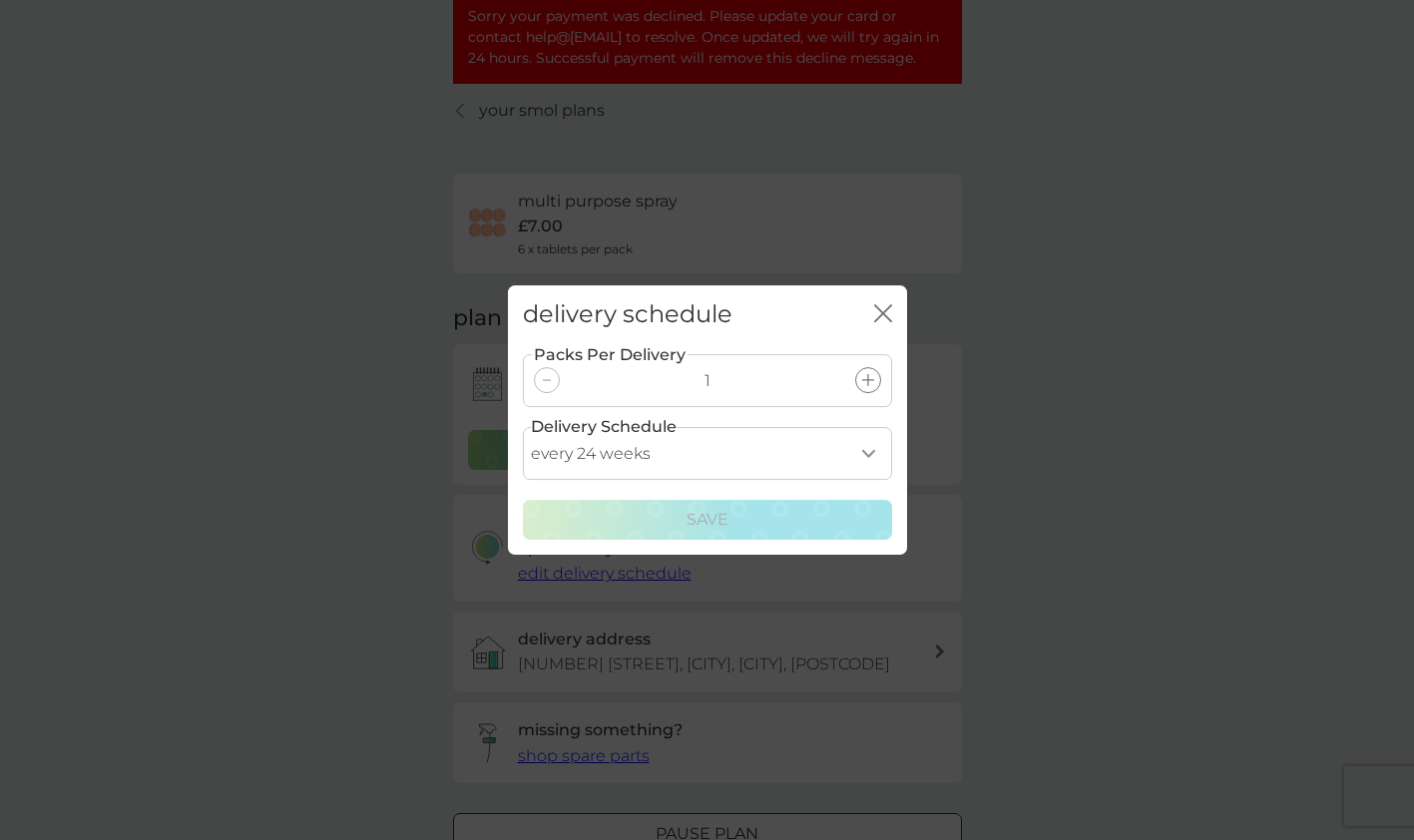 click on "every 20 weeks" at bounding box center [707, 453] 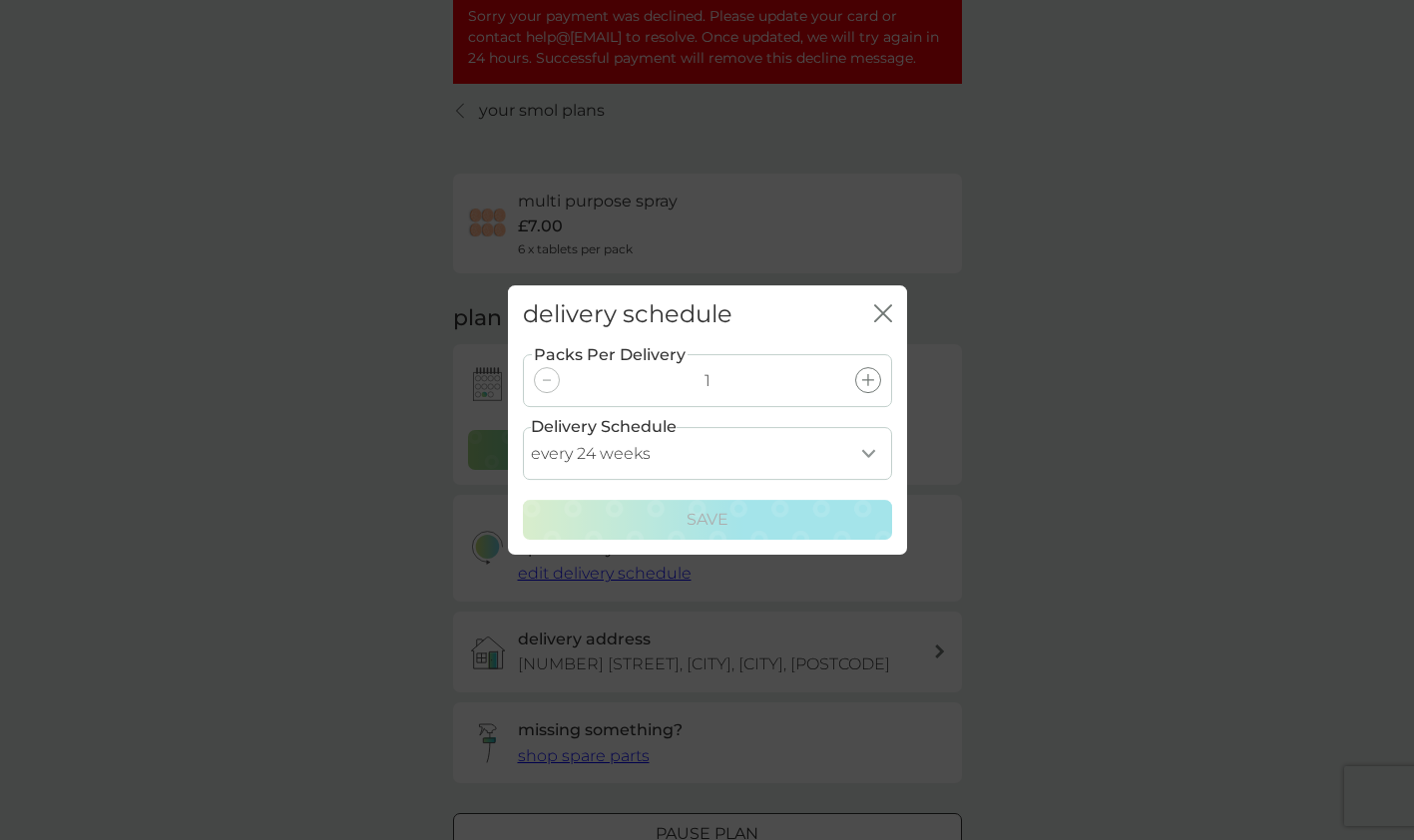 select on "245" 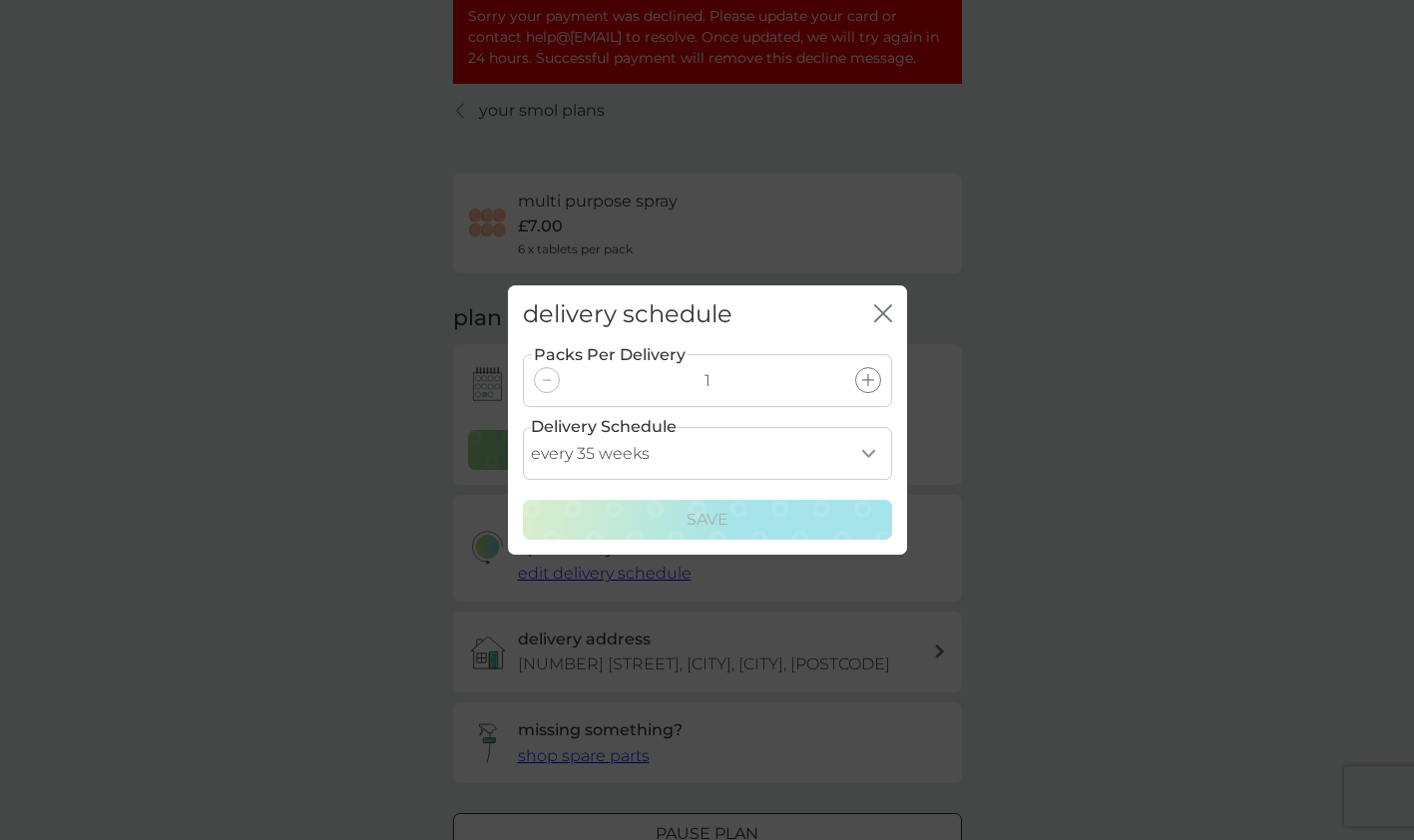 click on "every 20 weeks" at bounding box center [707, 453] 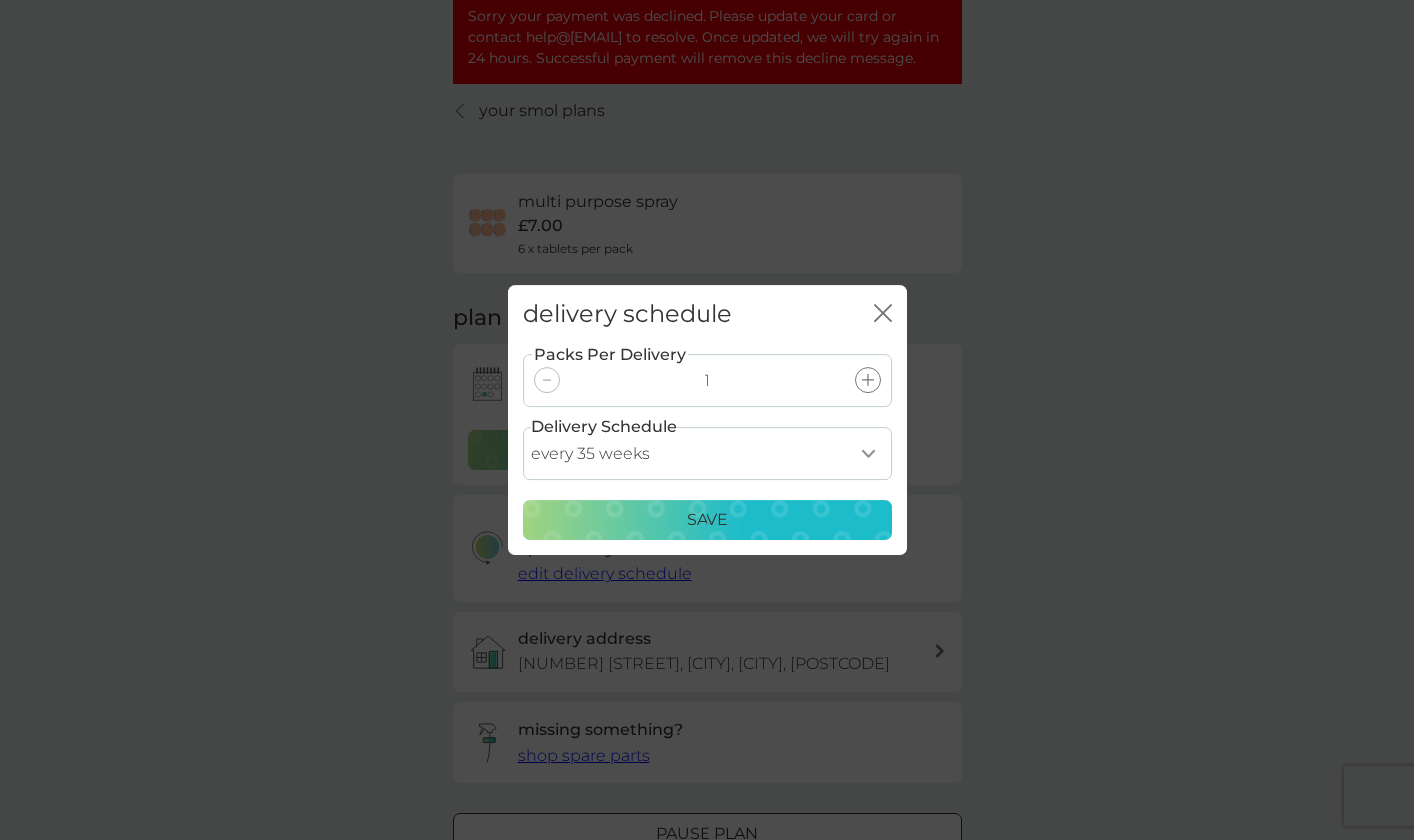 click on "Save" at bounding box center (707, 520) 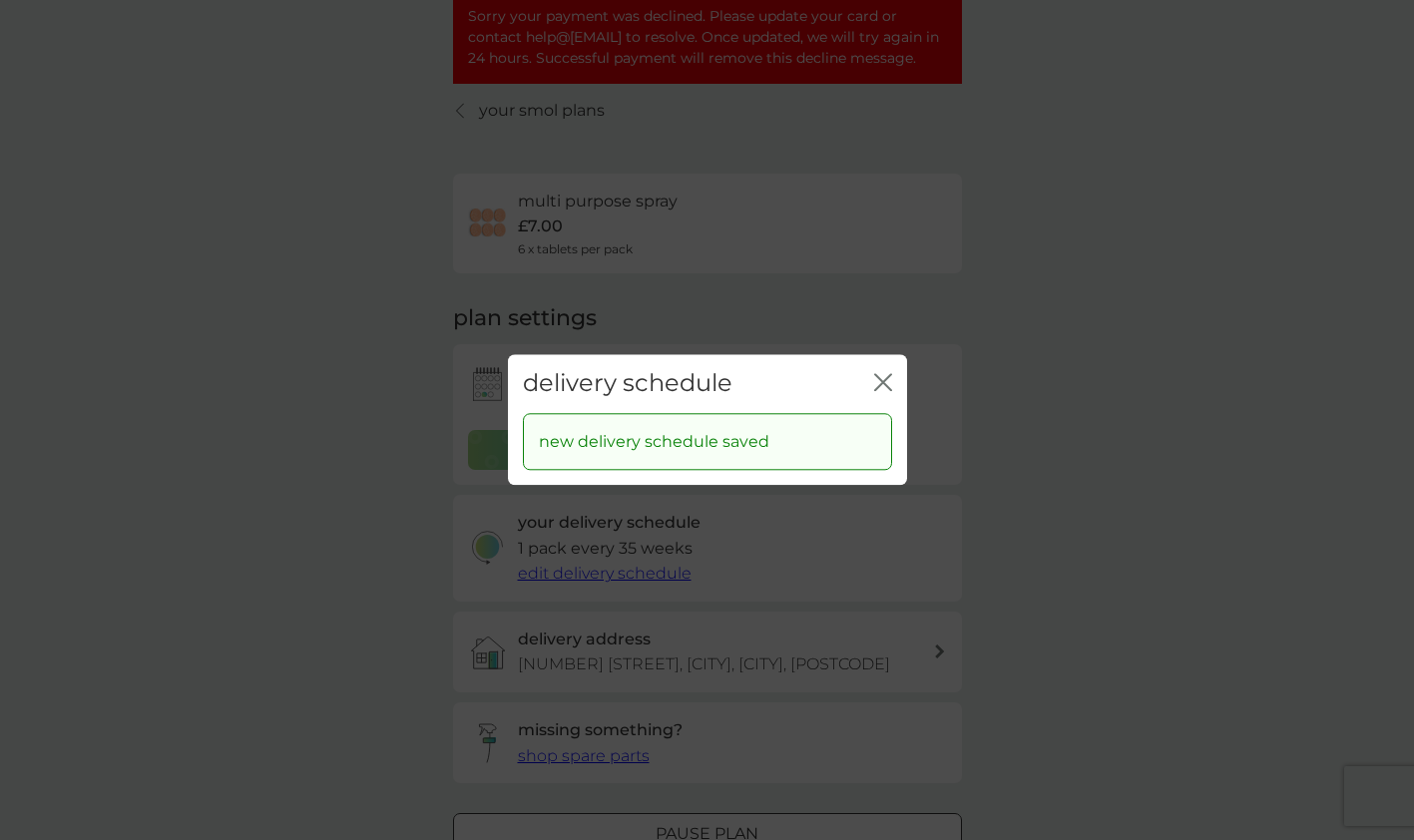 click 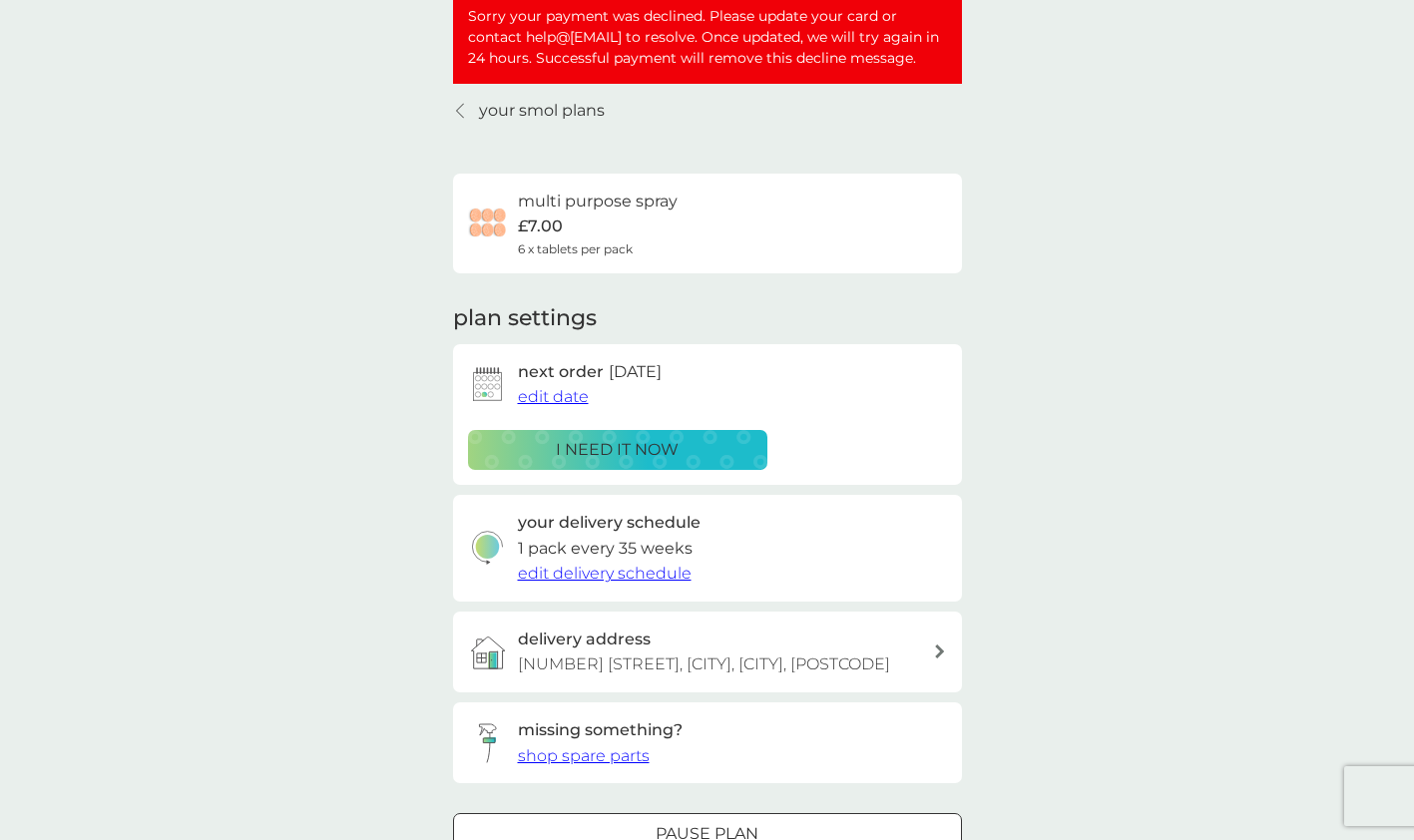click on "edit date" at bounding box center (553, 396) 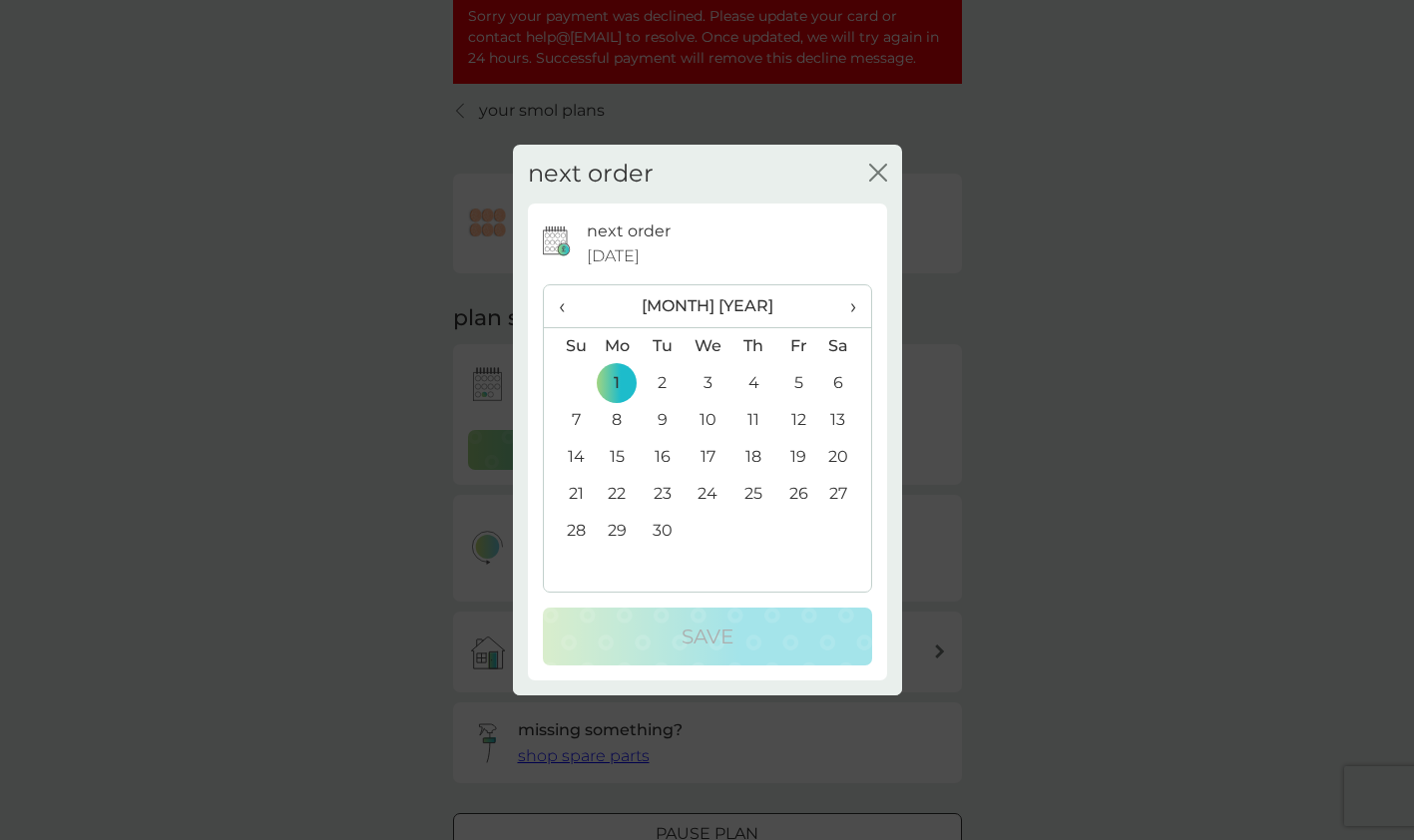 click on "›" at bounding box center [845, 306] 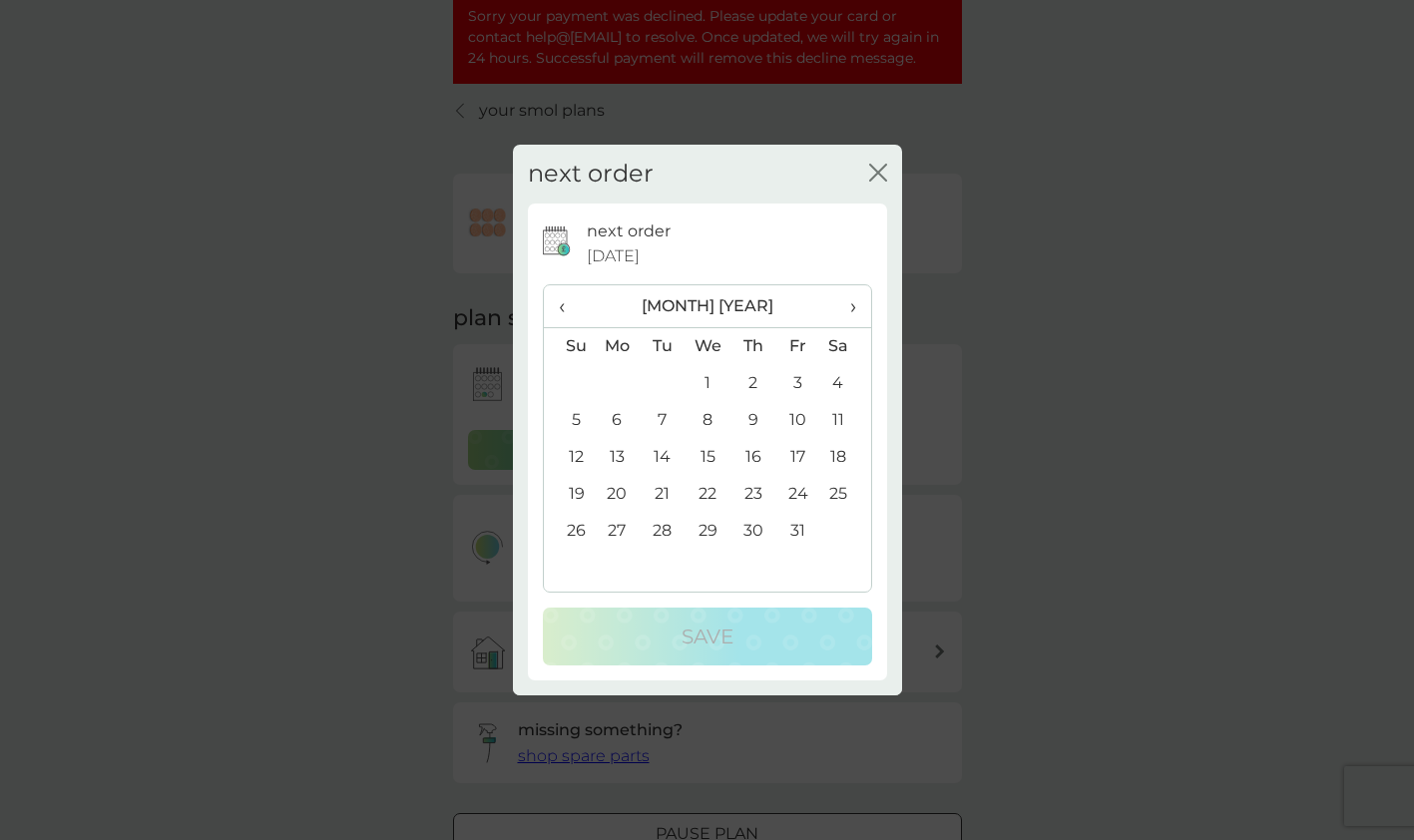 click on "›" at bounding box center (845, 306) 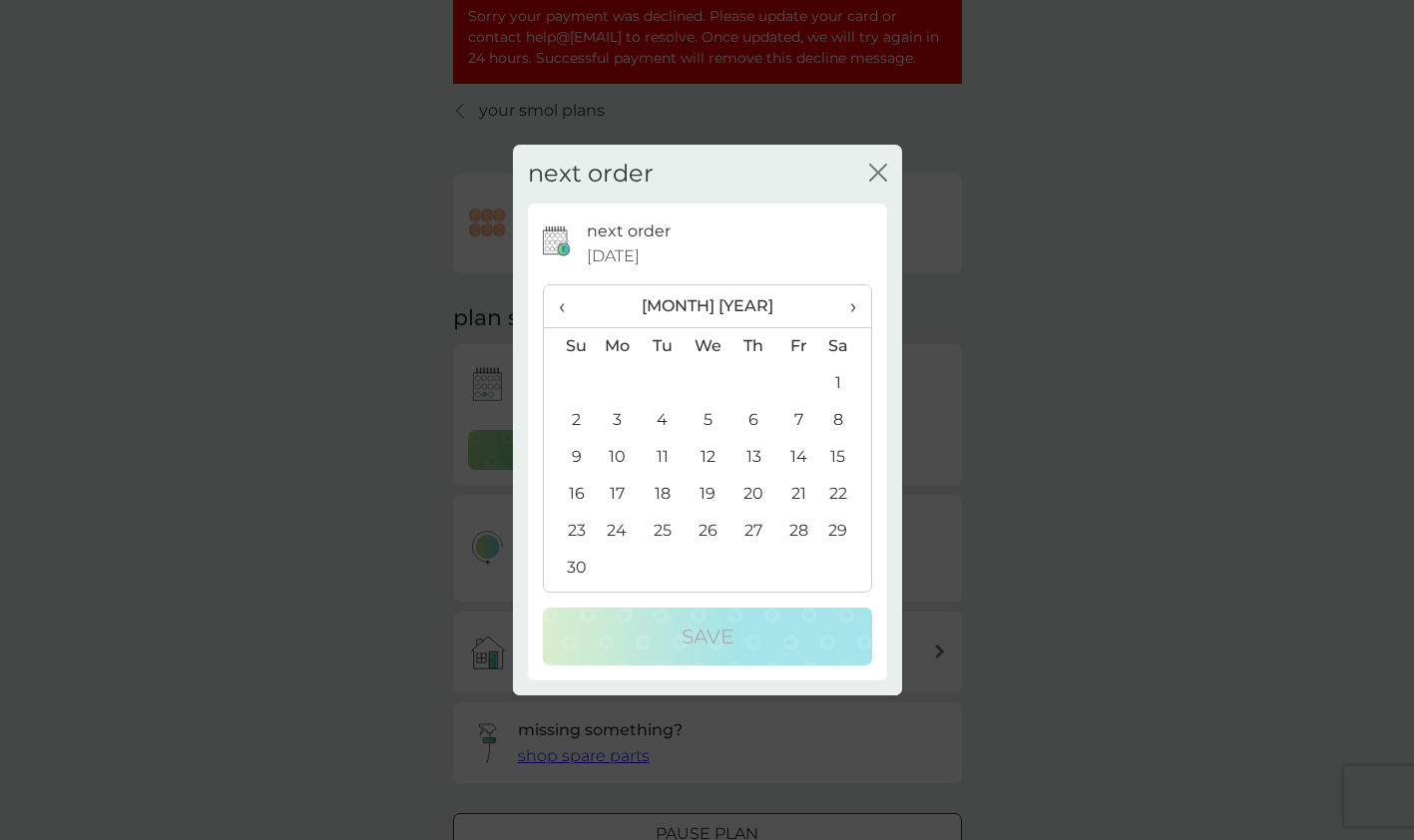 click on "›" at bounding box center [845, 306] 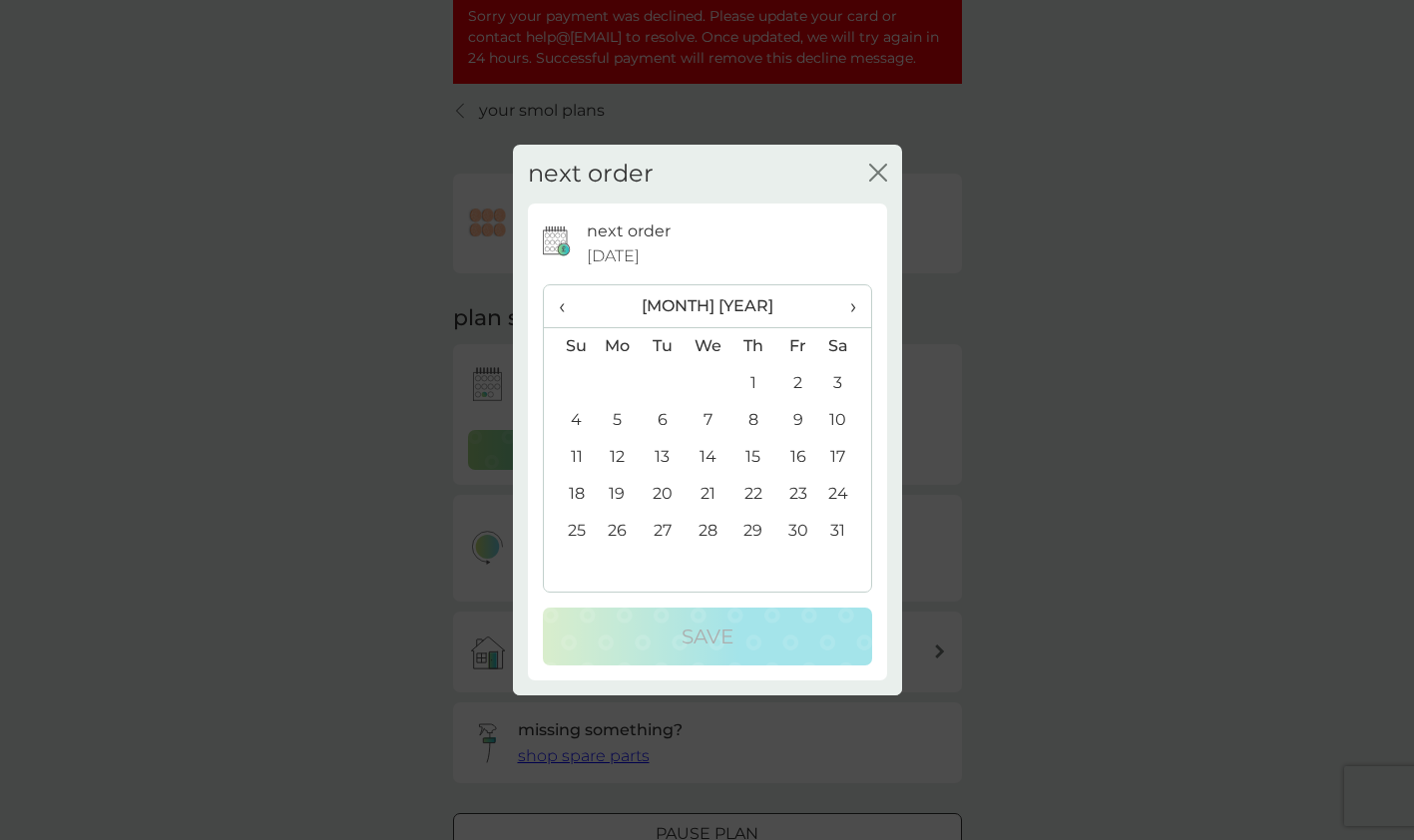 click on "›" at bounding box center [845, 306] 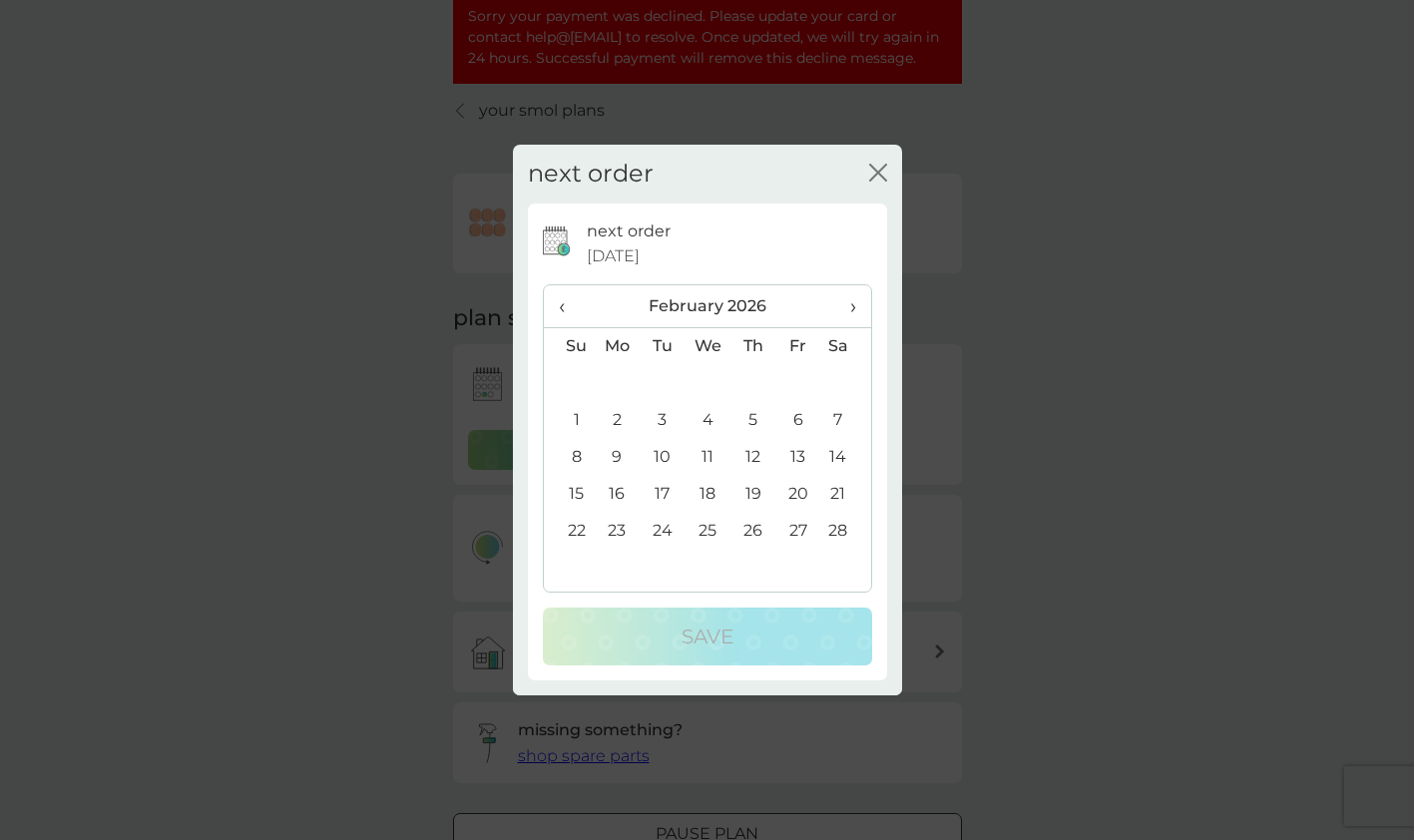 click on "1" at bounding box center (569, 420) 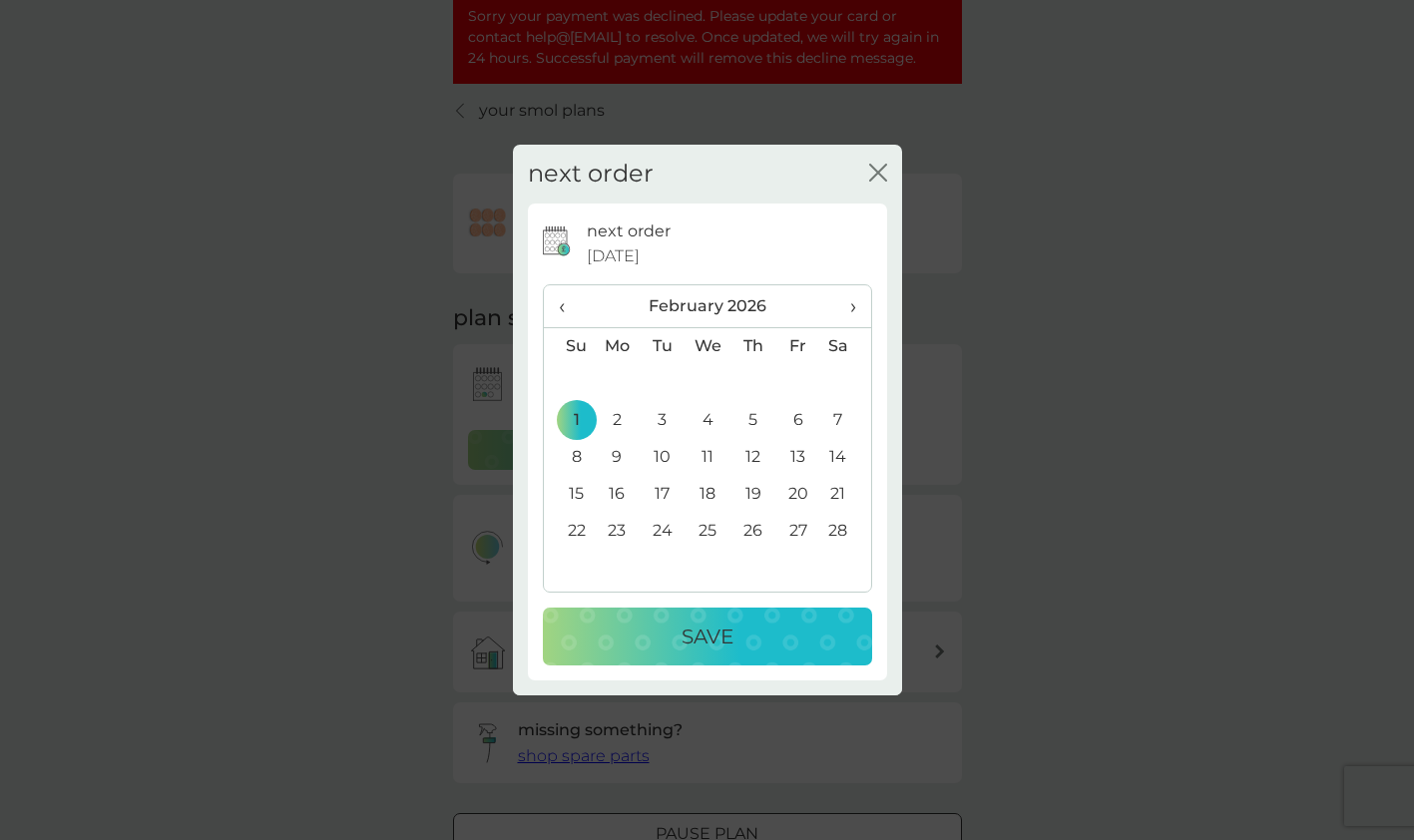 click on "Save" at bounding box center (707, 636) 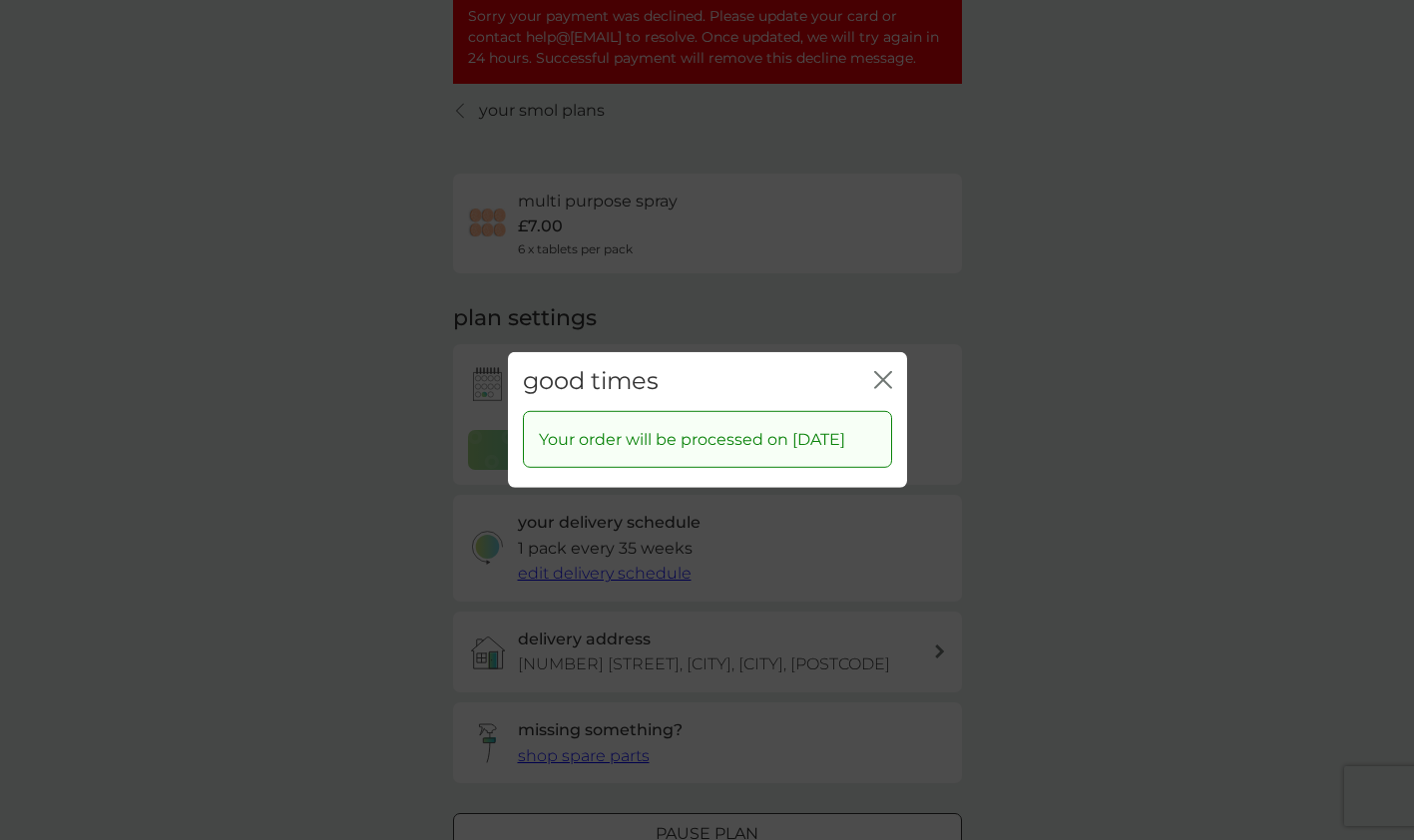 click on "close" 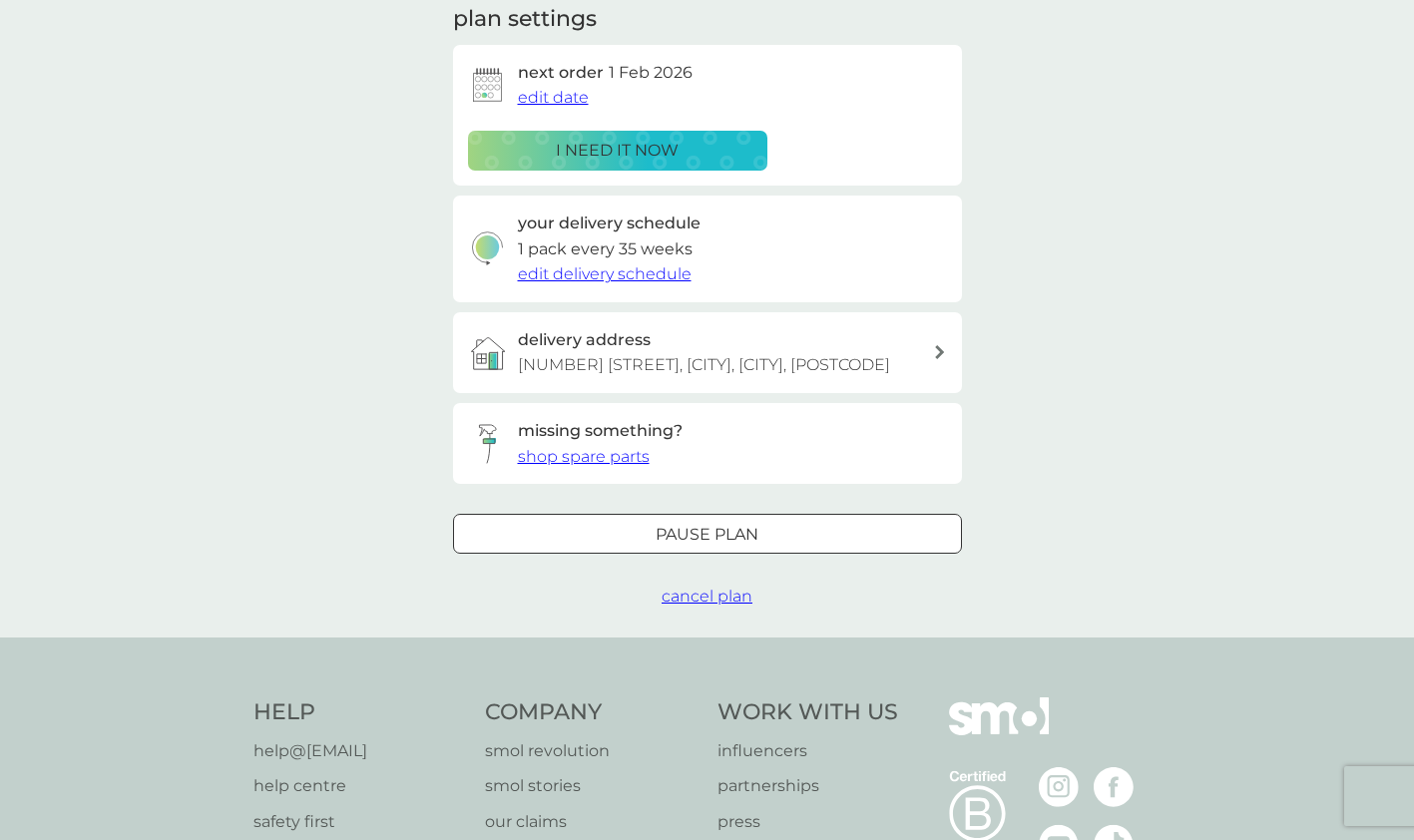 scroll, scrollTop: 599, scrollLeft: 0, axis: vertical 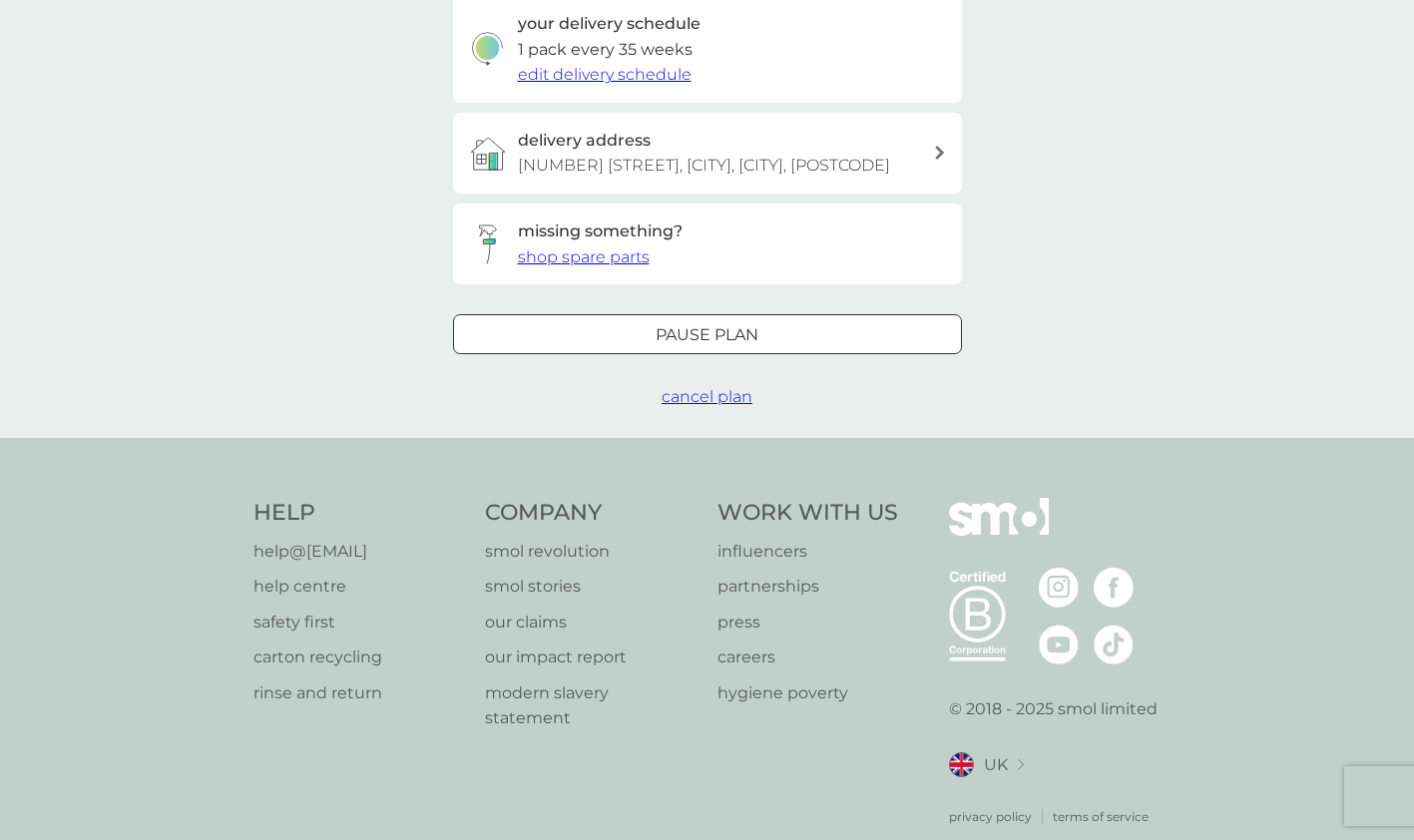 click at bounding box center (683, 333) 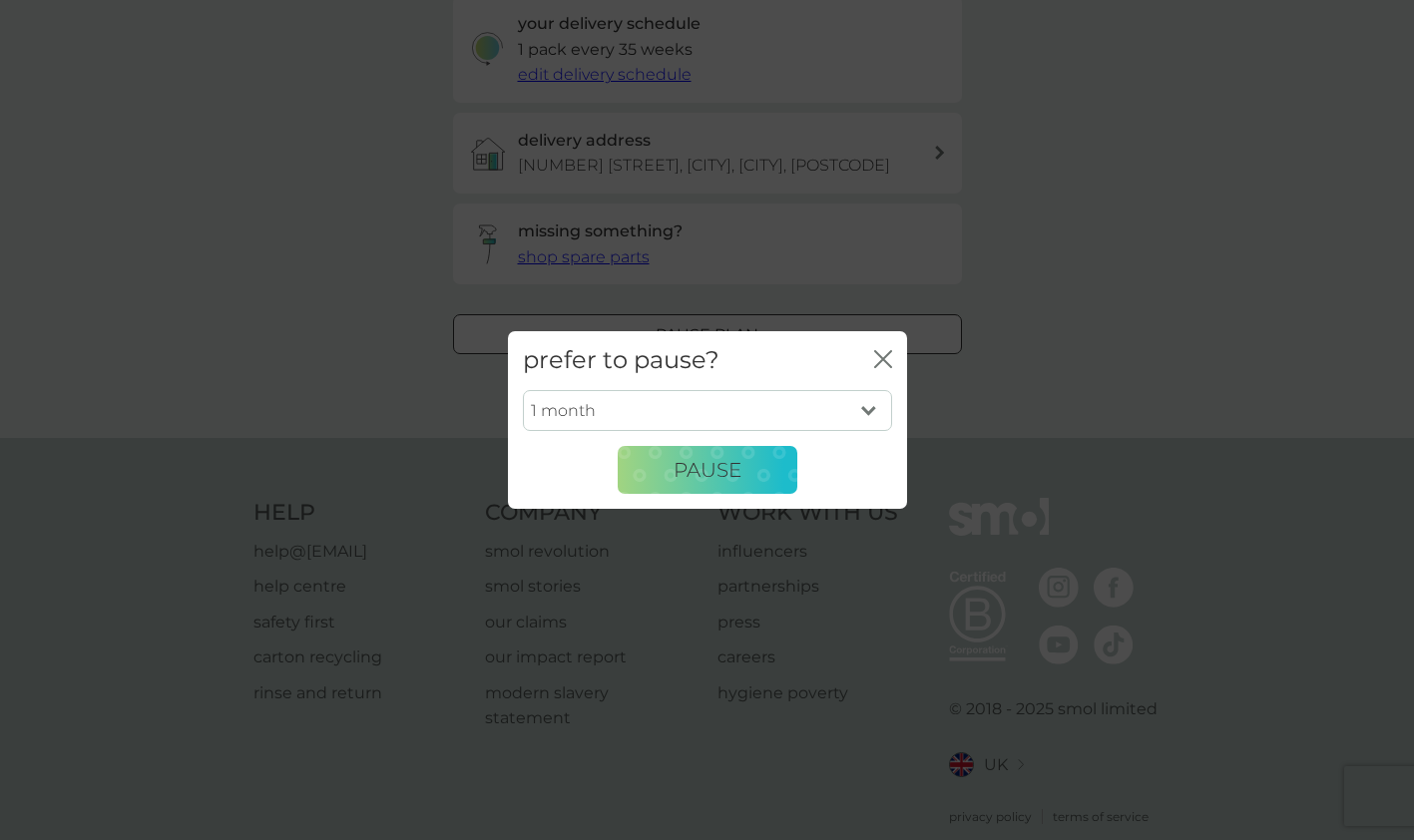 click on "close" 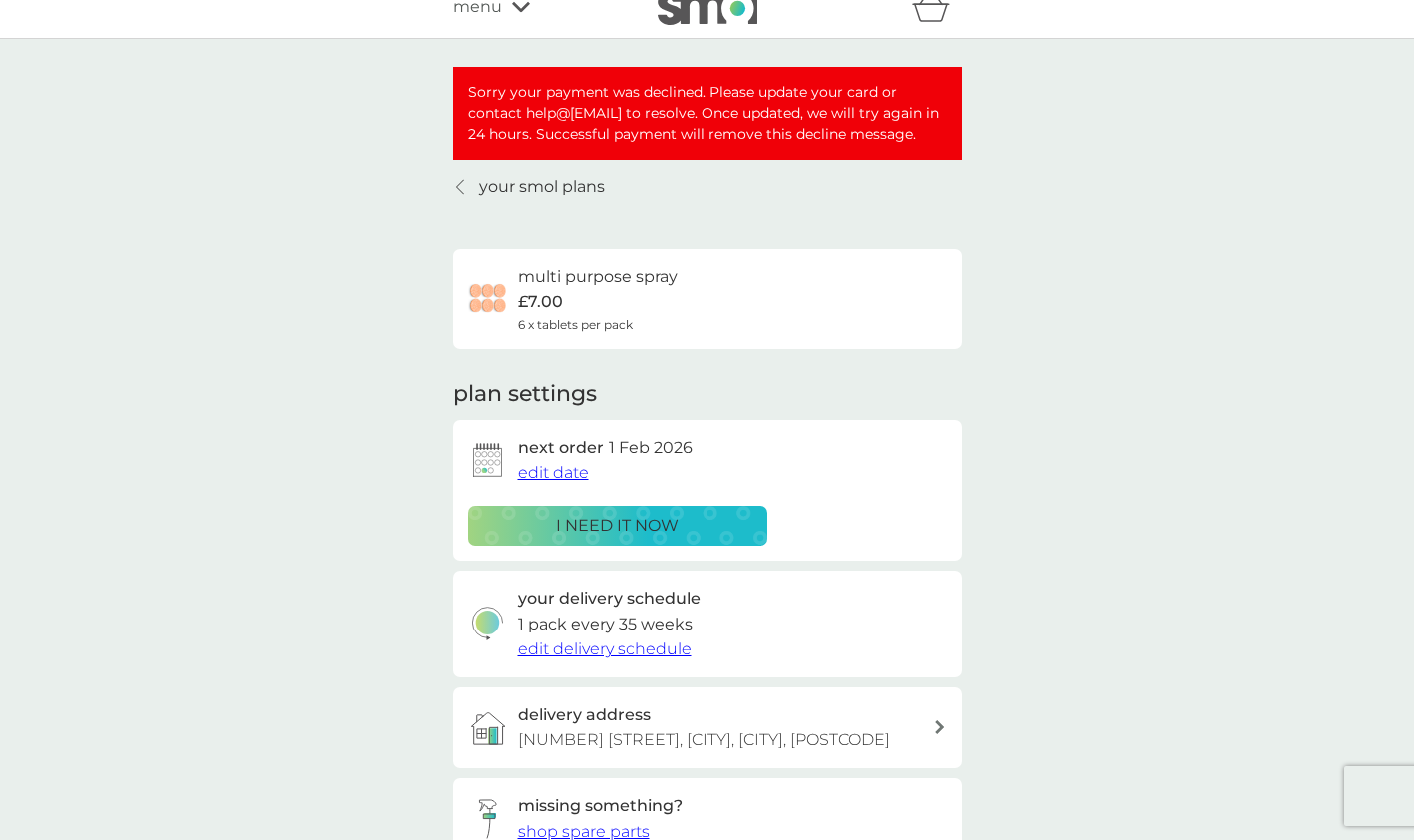 scroll, scrollTop: 0, scrollLeft: 0, axis: both 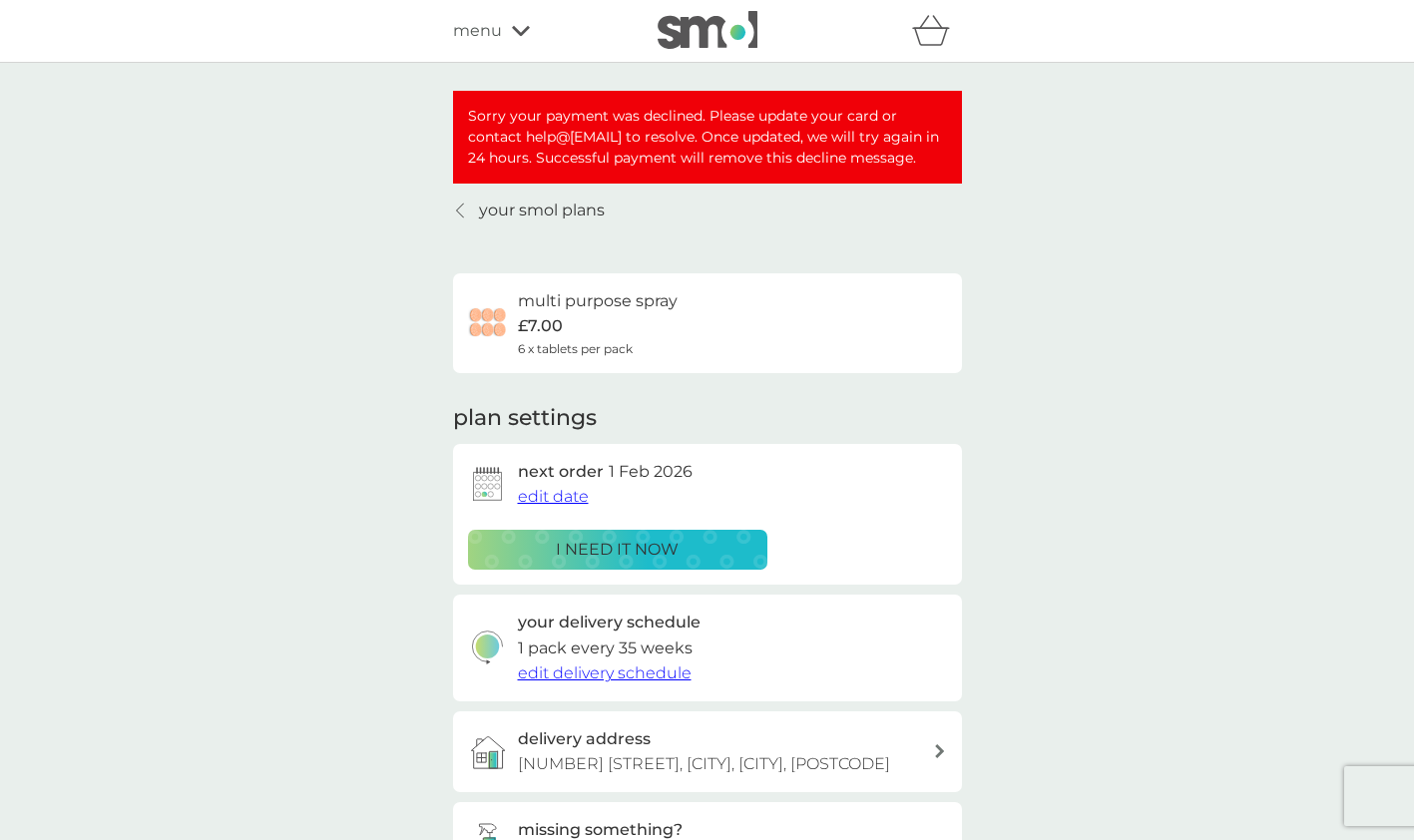 click at bounding box center (461, 210) 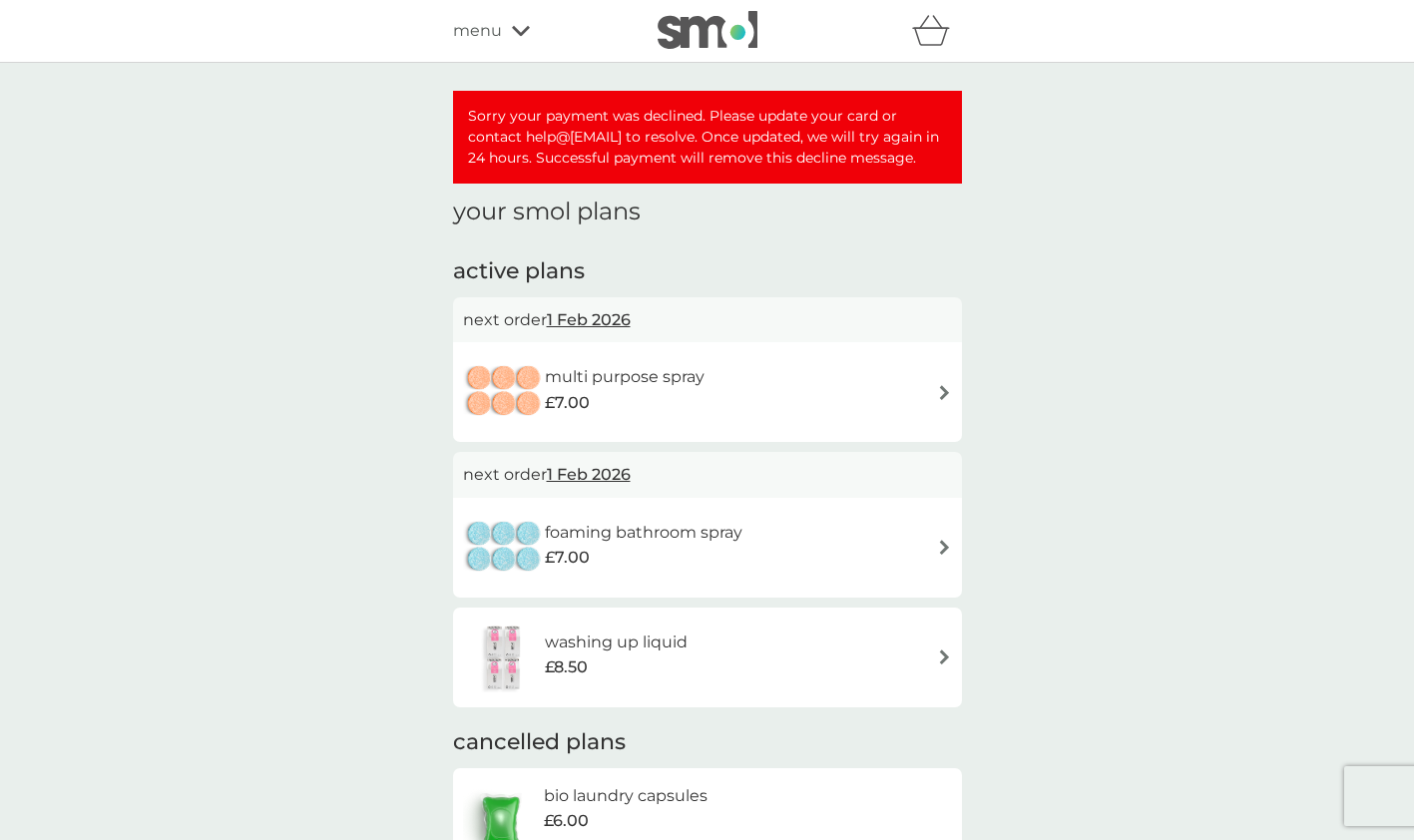 click at bounding box center [944, 547] 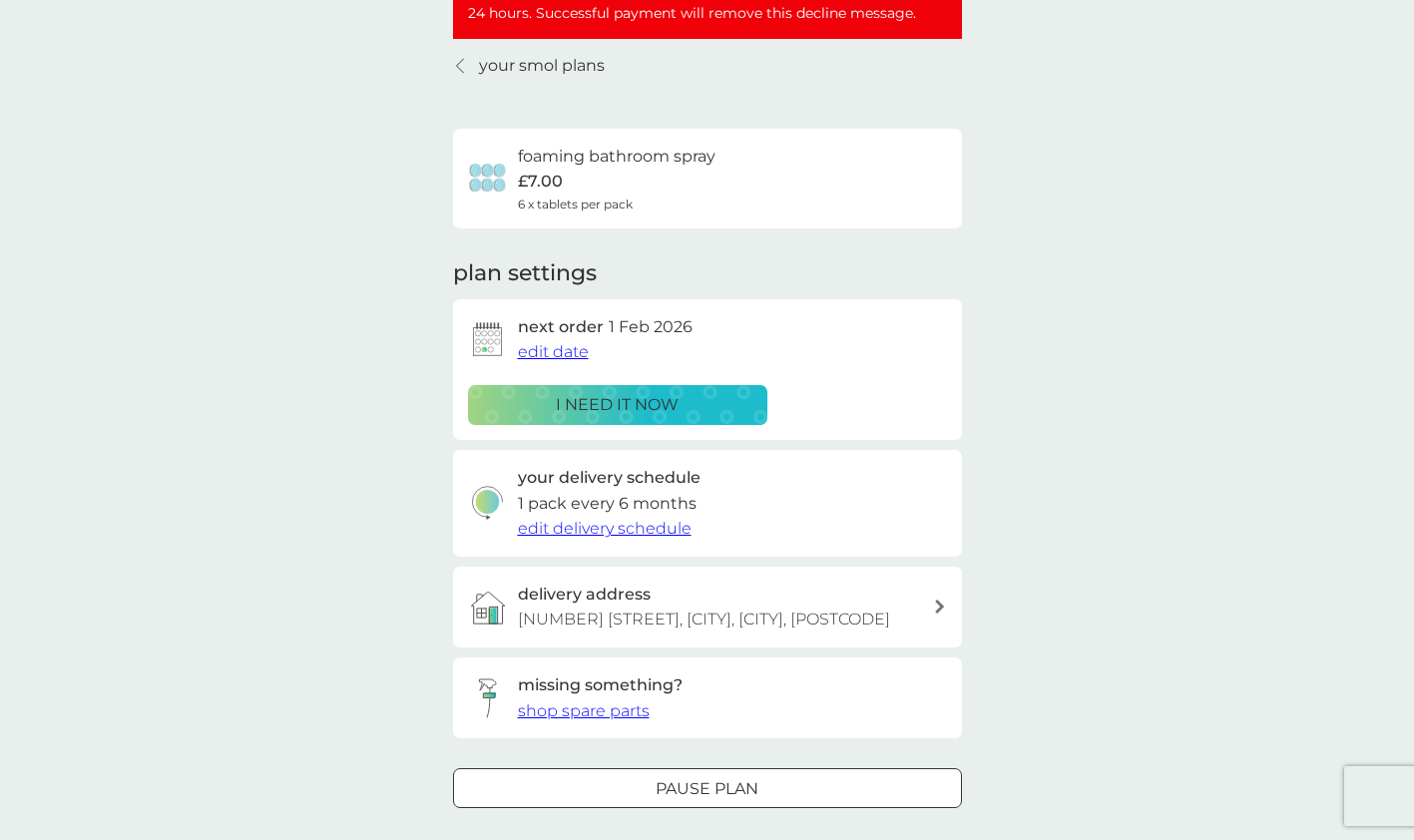 scroll, scrollTop: 200, scrollLeft: 0, axis: vertical 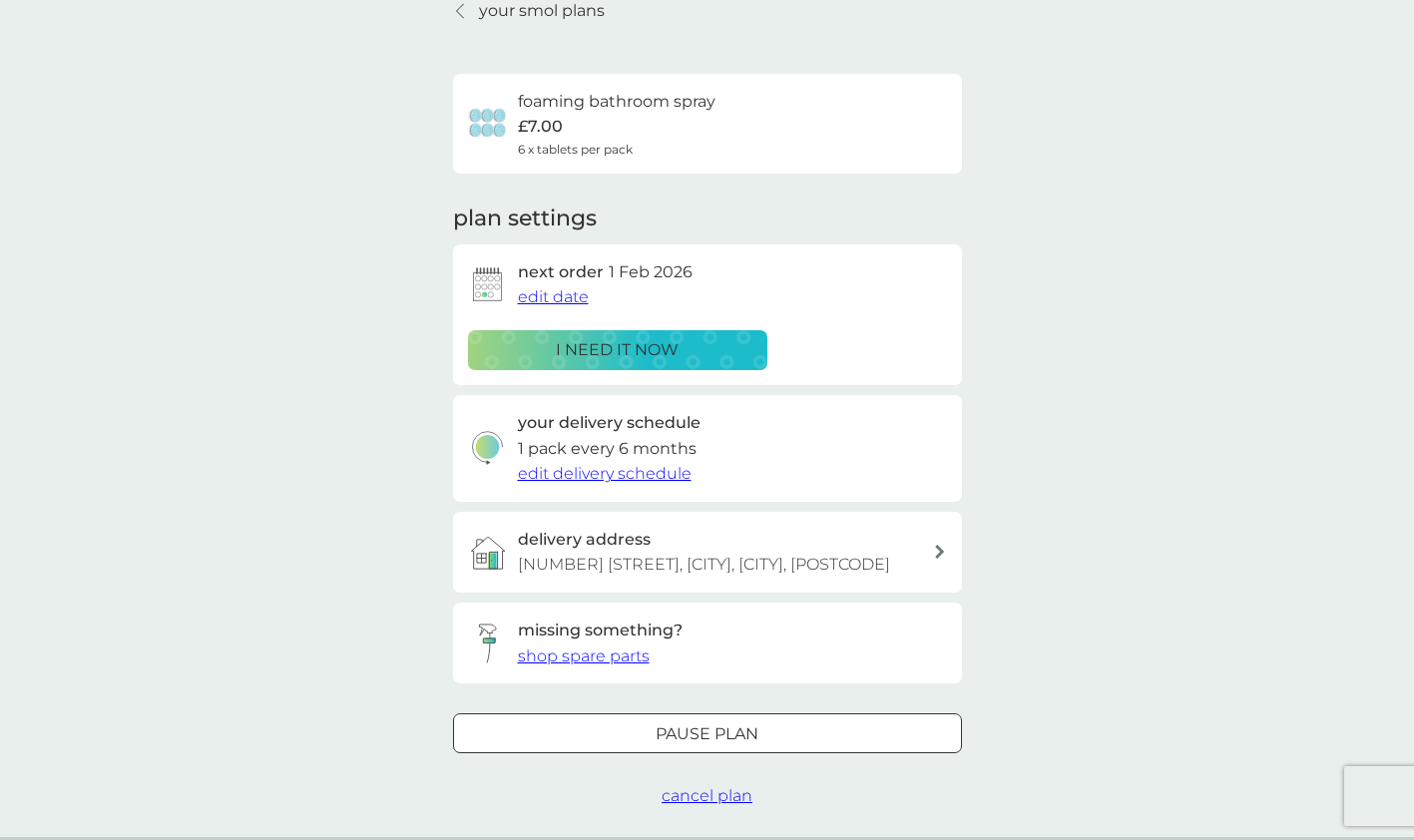 click on "Pause plan" at bounding box center [707, 734] 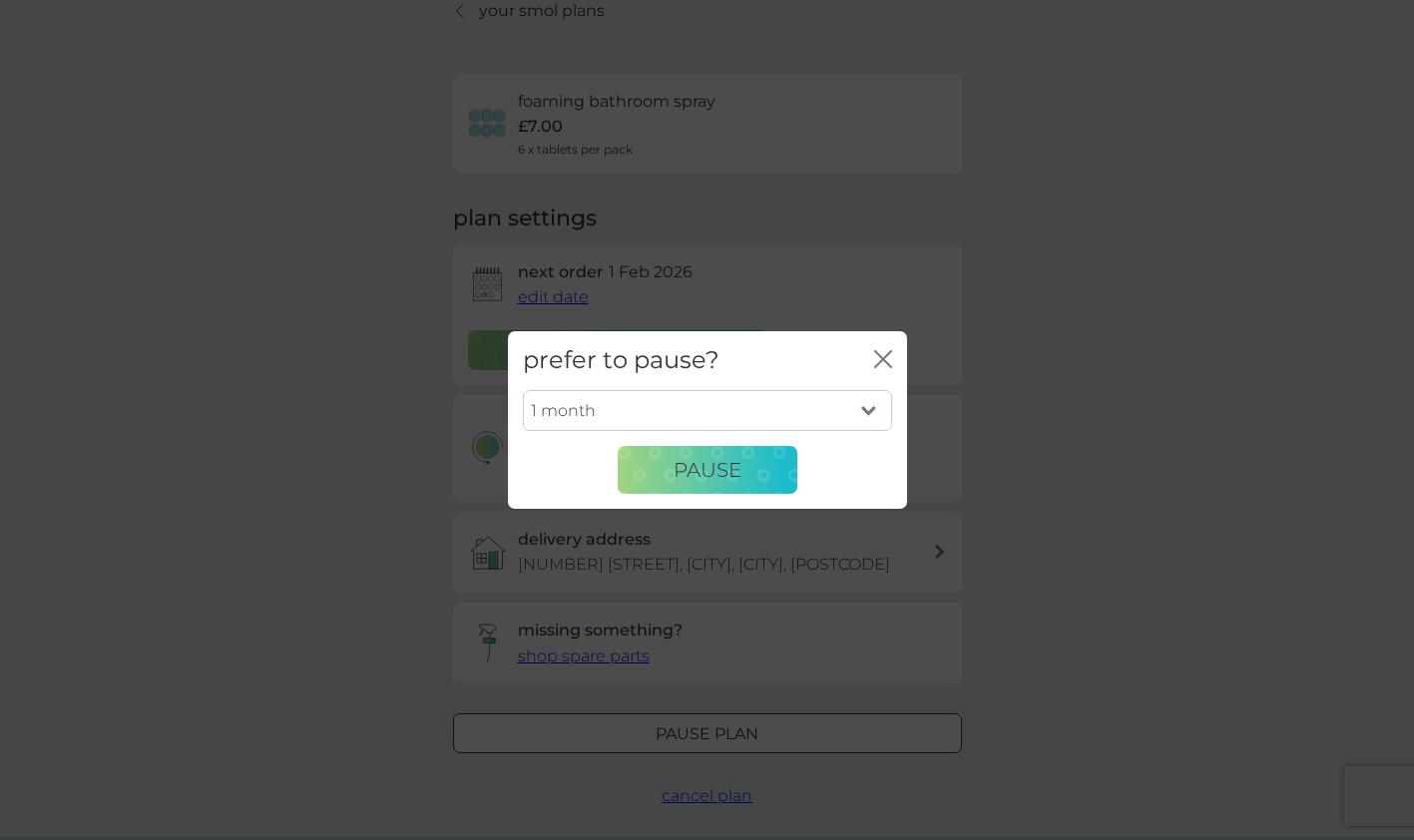 click on "1 month 2 months 3 months 4 months 5 months 6 months" at bounding box center (707, 411) 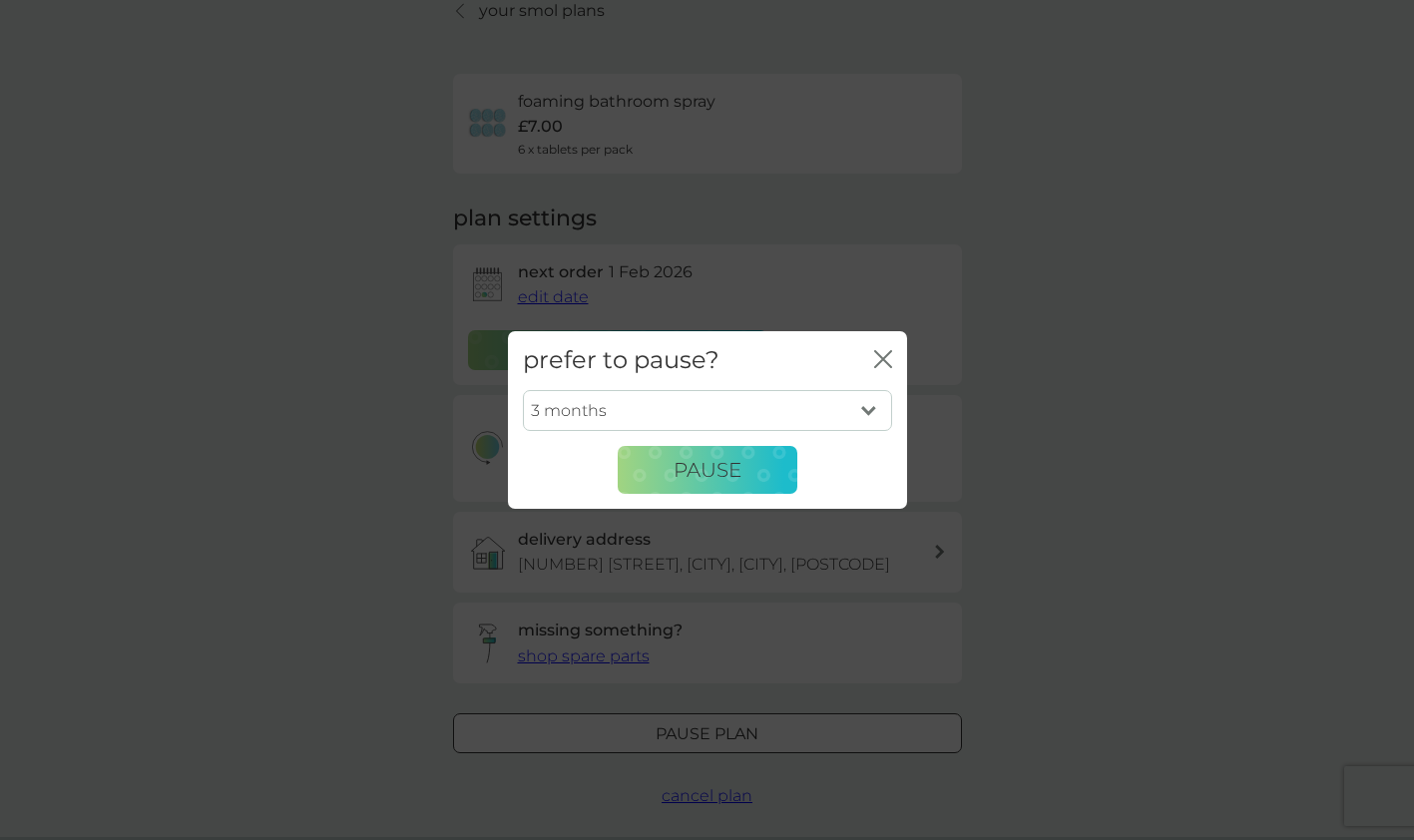 click on "1 month 2 months 3 months 4 months 5 months 6 months" at bounding box center (707, 411) 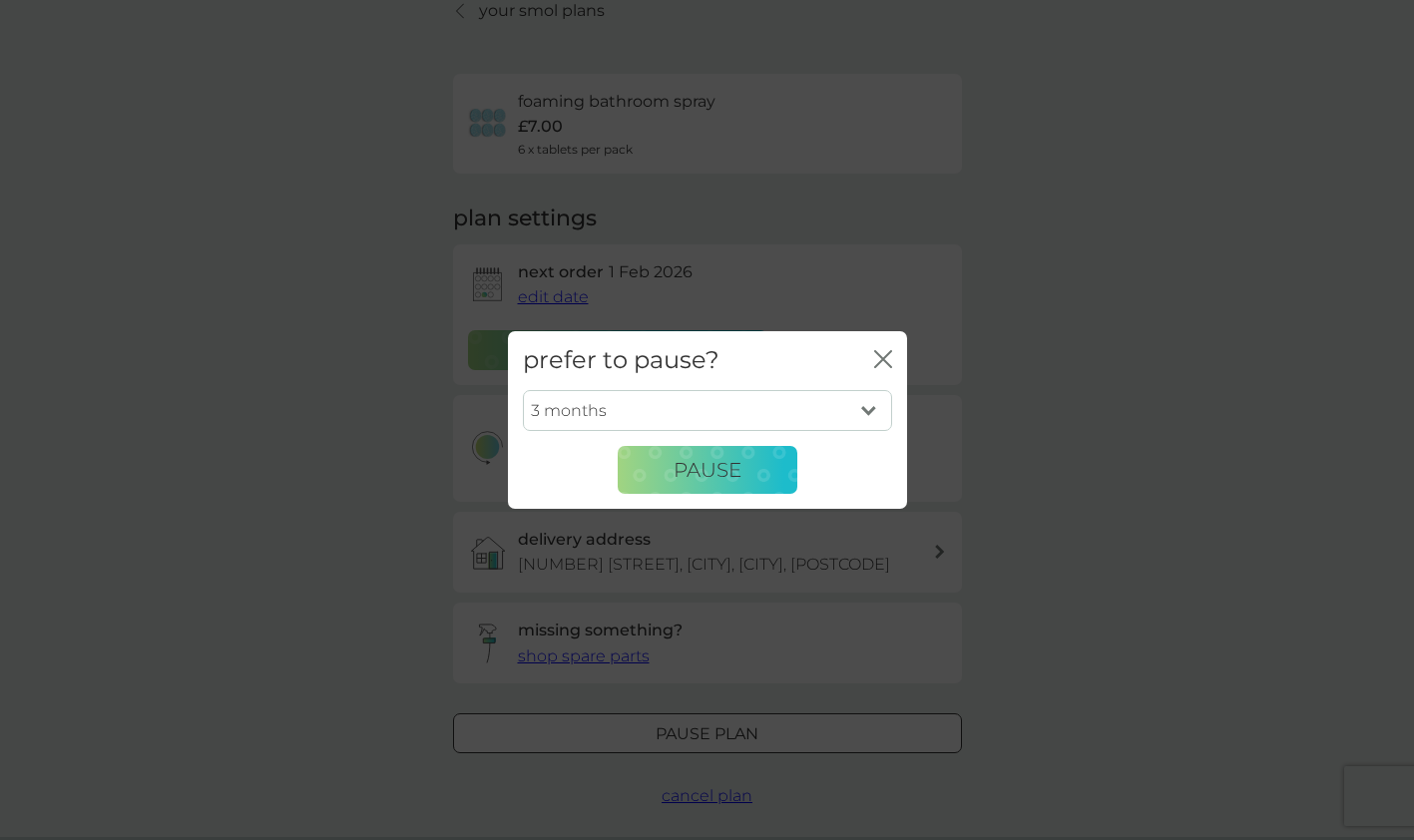 click on "Pause" at bounding box center [707, 470] 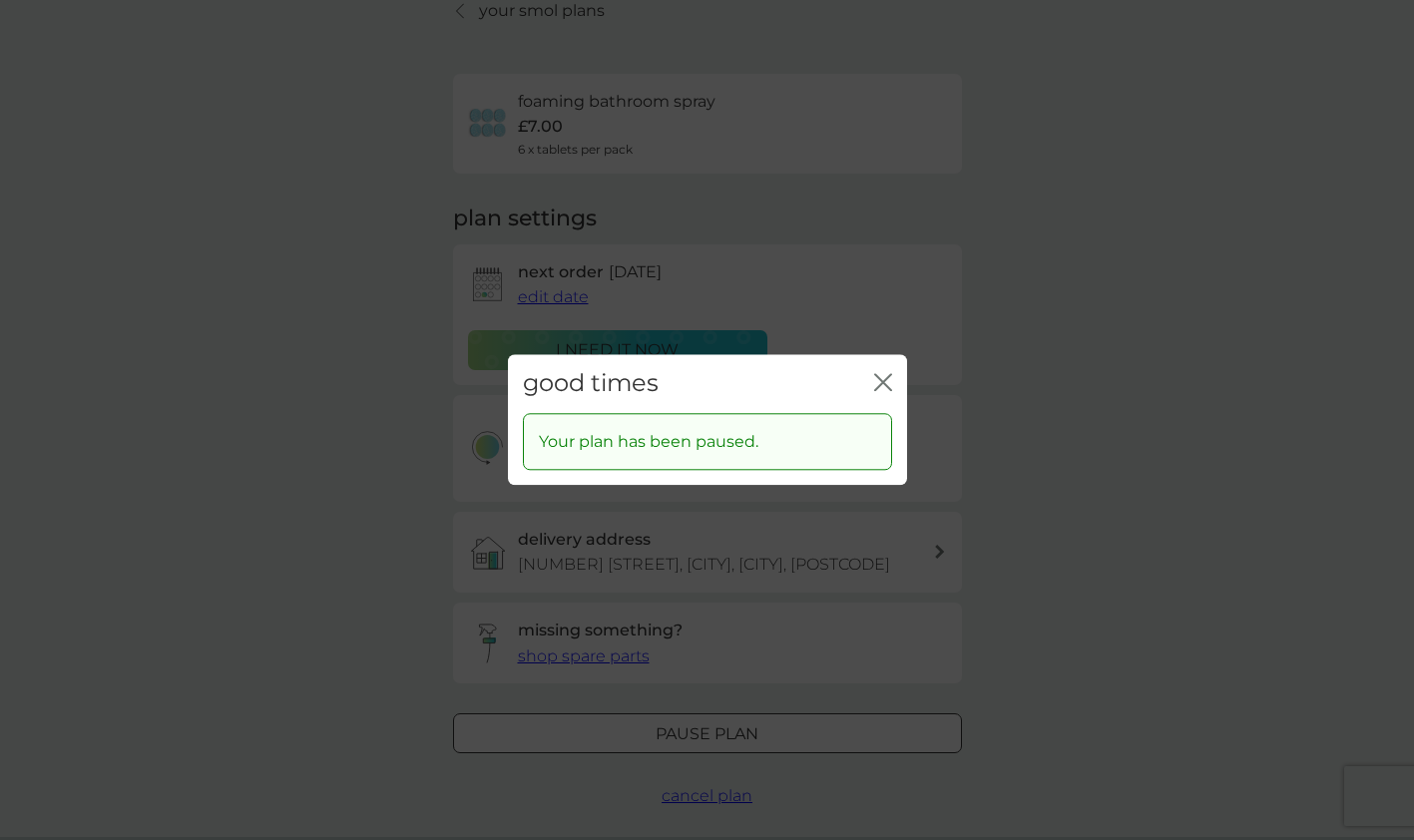 click on "close" 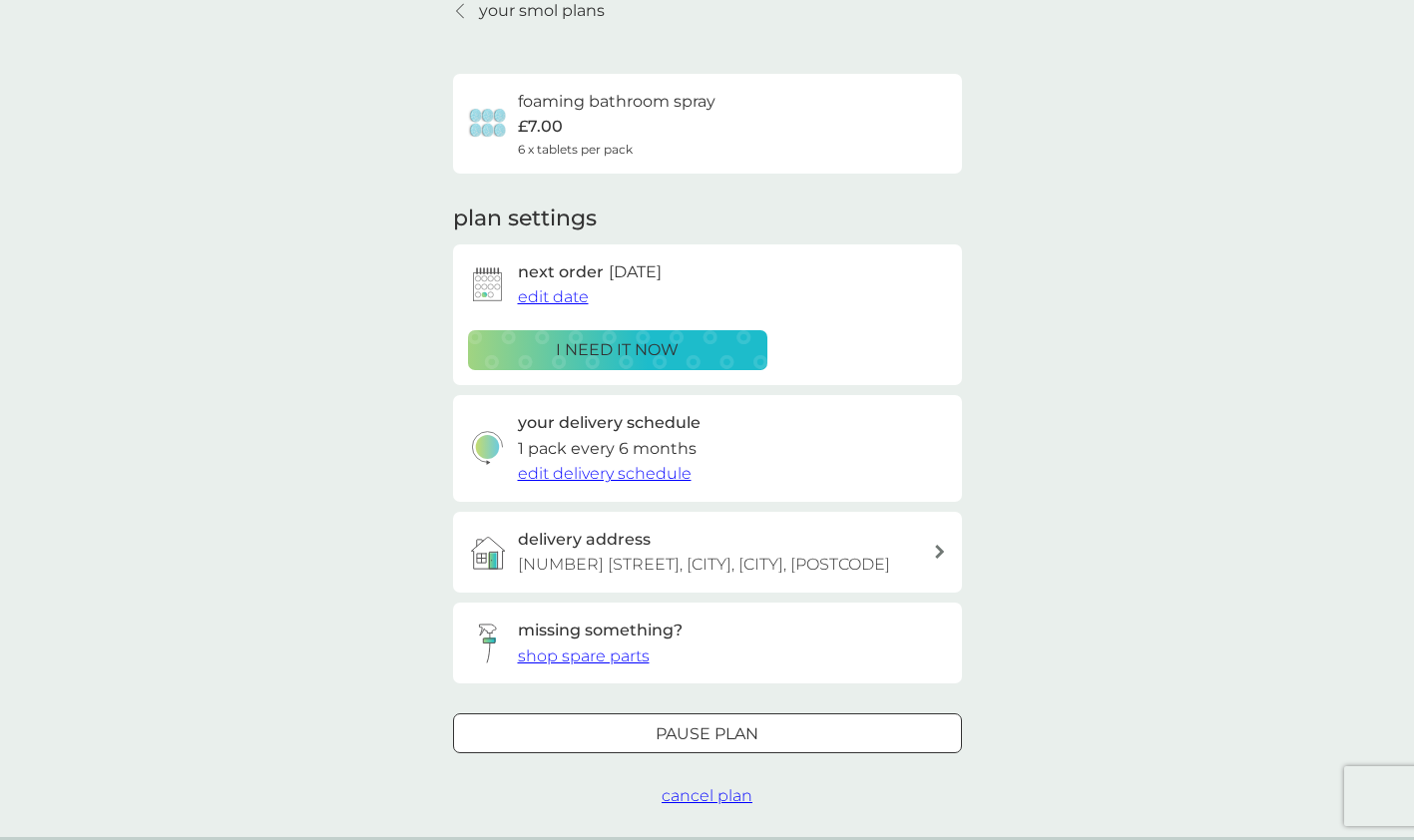 click 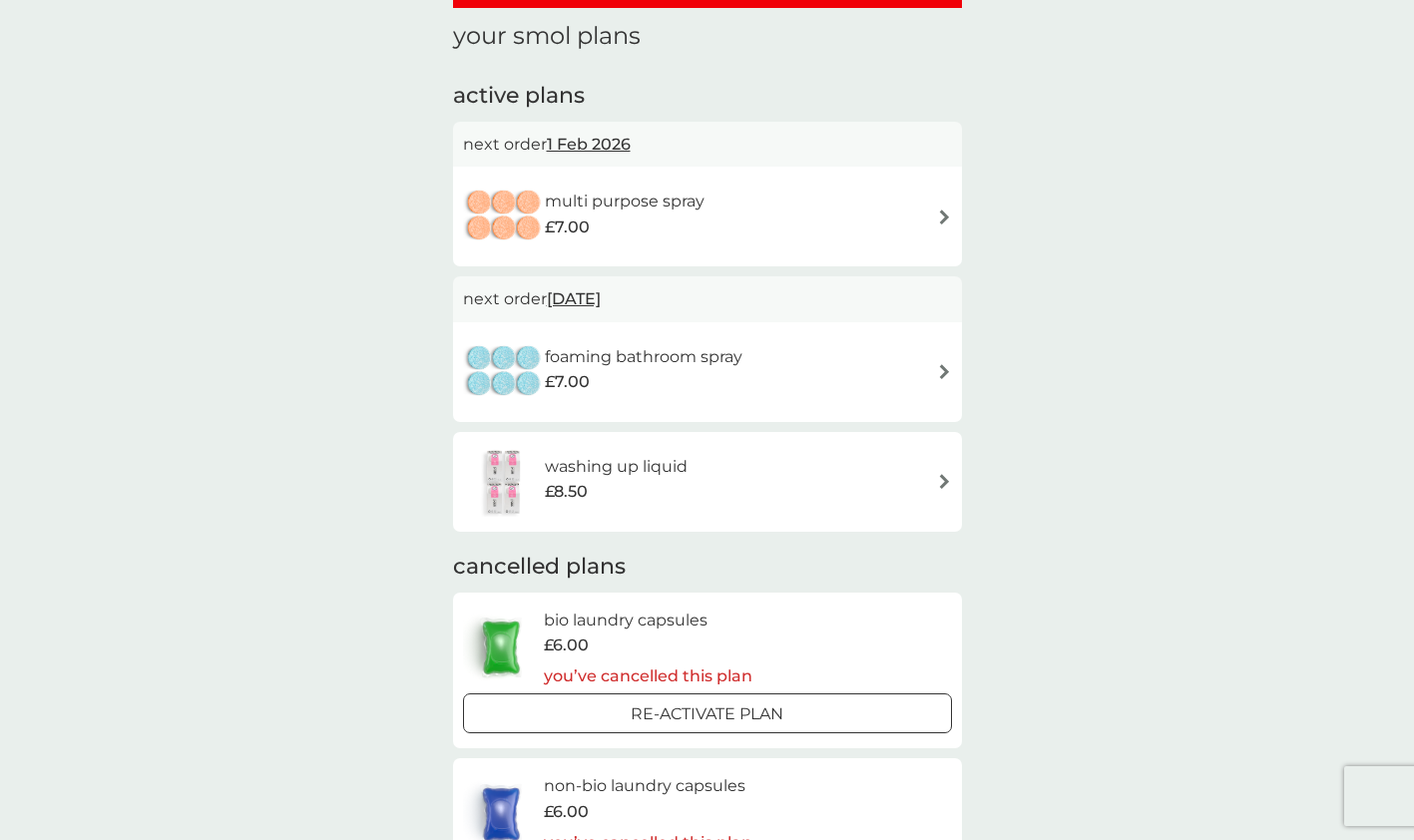 scroll, scrollTop: 200, scrollLeft: 0, axis: vertical 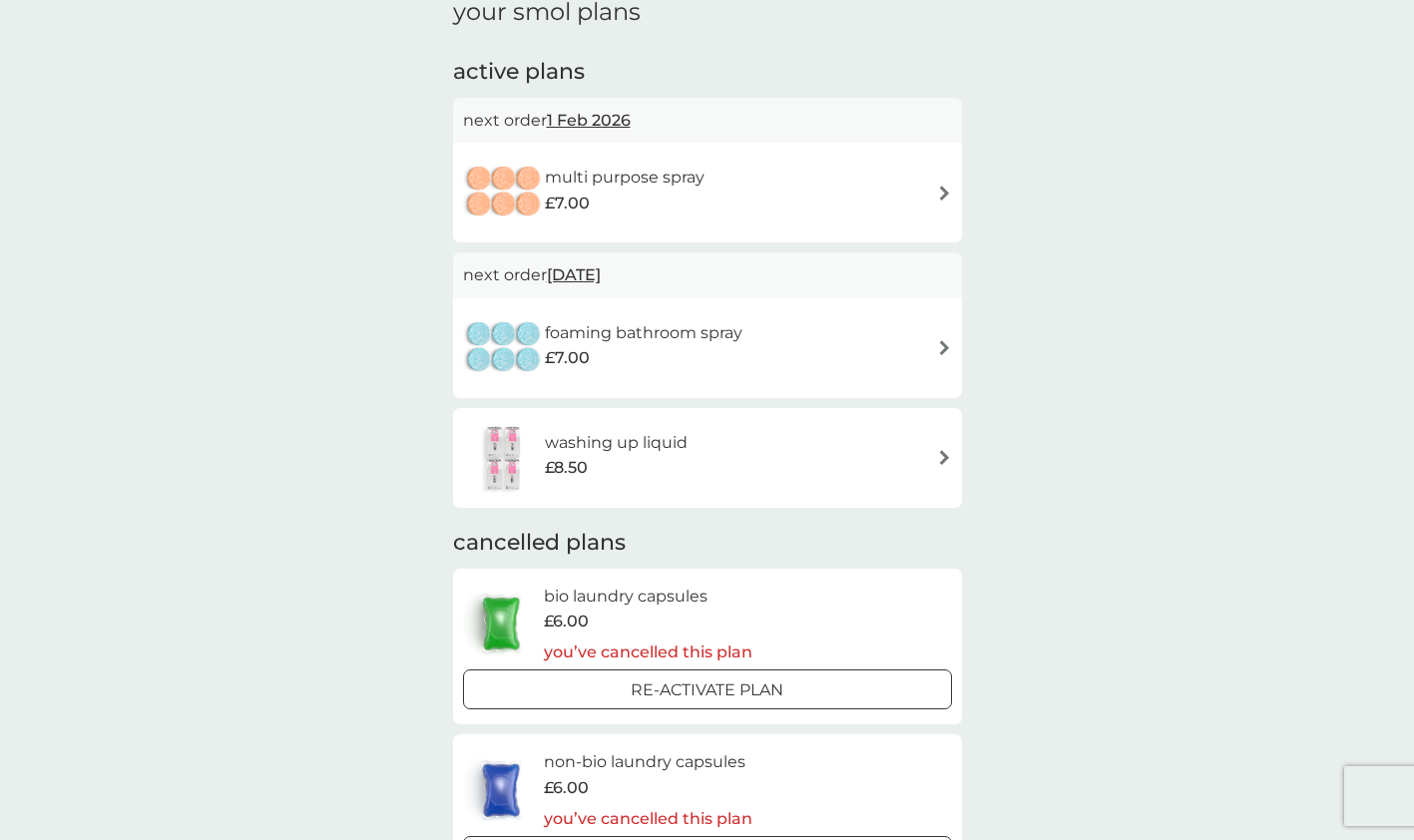 click at bounding box center (944, 457) 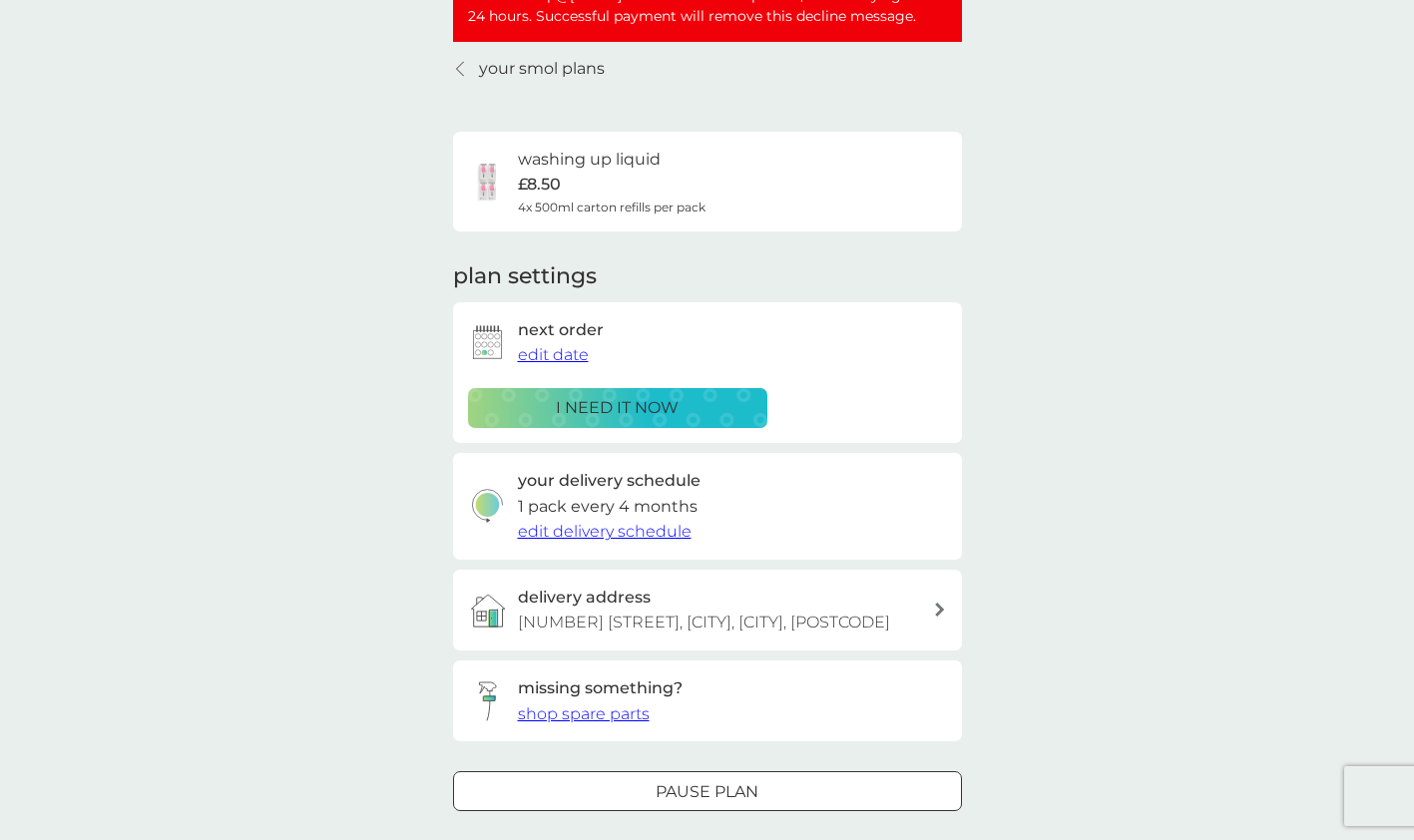 scroll, scrollTop: 200, scrollLeft: 0, axis: vertical 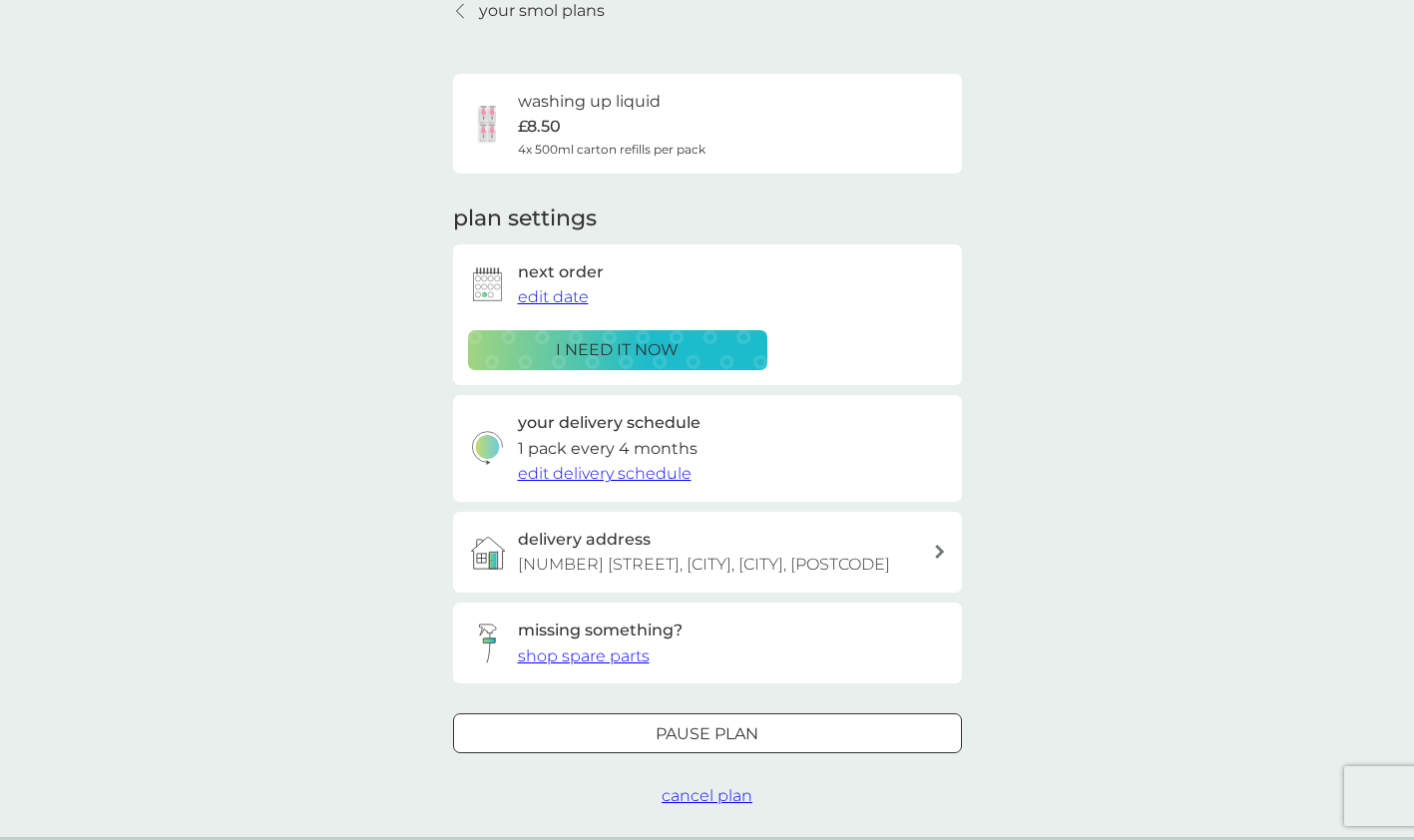 click on "Pause plan" at bounding box center (707, 734) 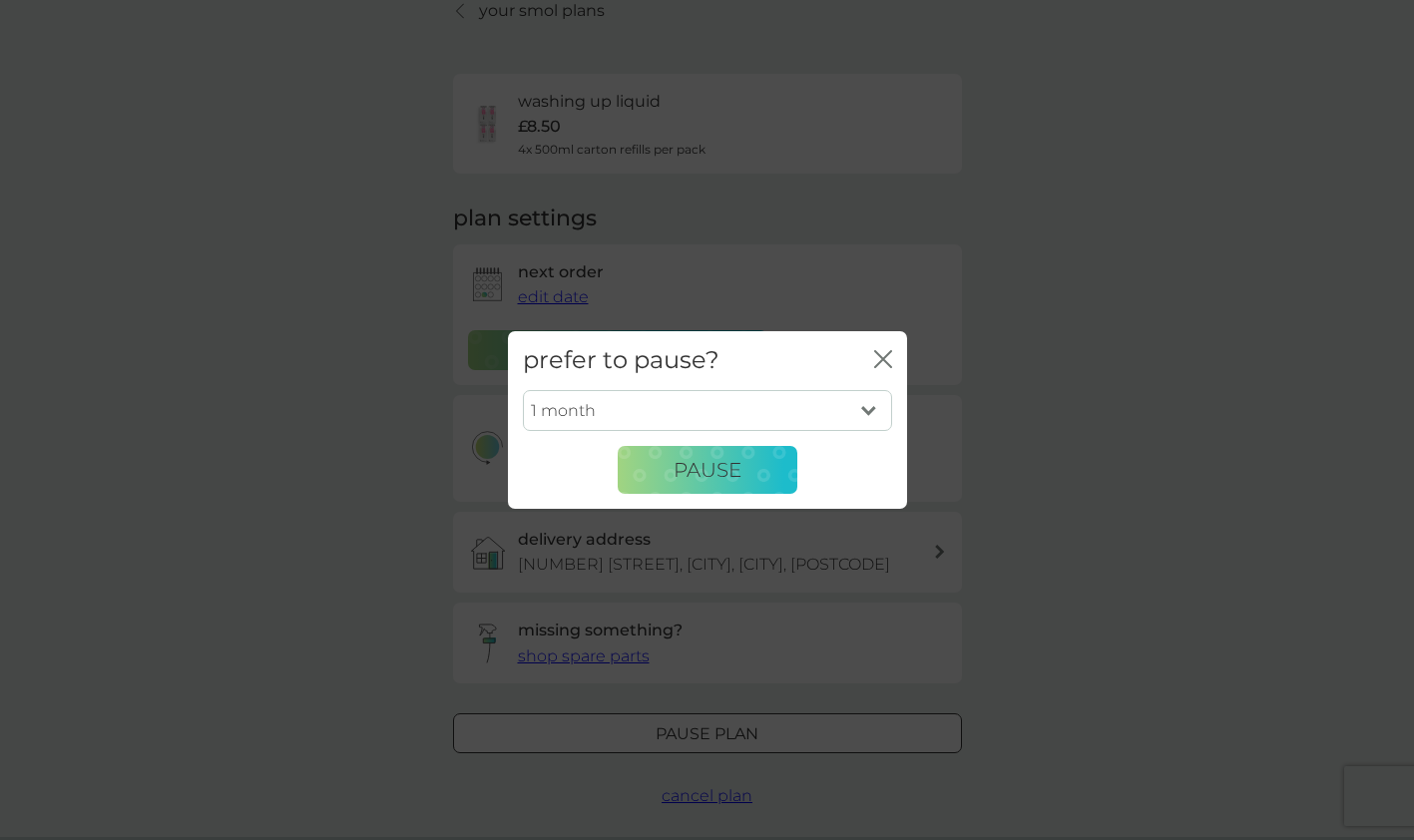 click on "1 month 2 months 3 months 4 months 5 months 6 months" at bounding box center (707, 411) 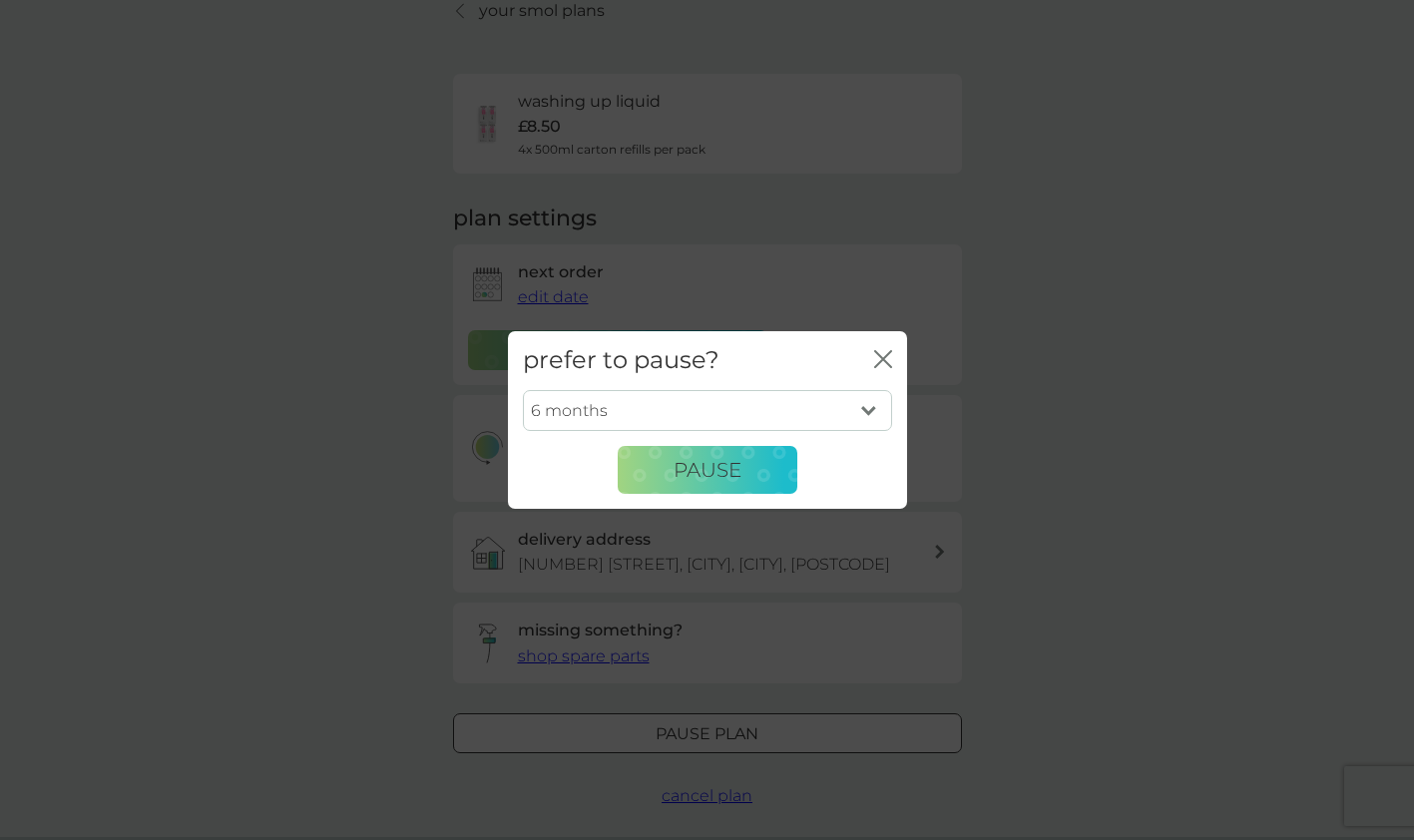 click on "1 month 2 months 3 months 4 months 5 months 6 months" at bounding box center [707, 411] 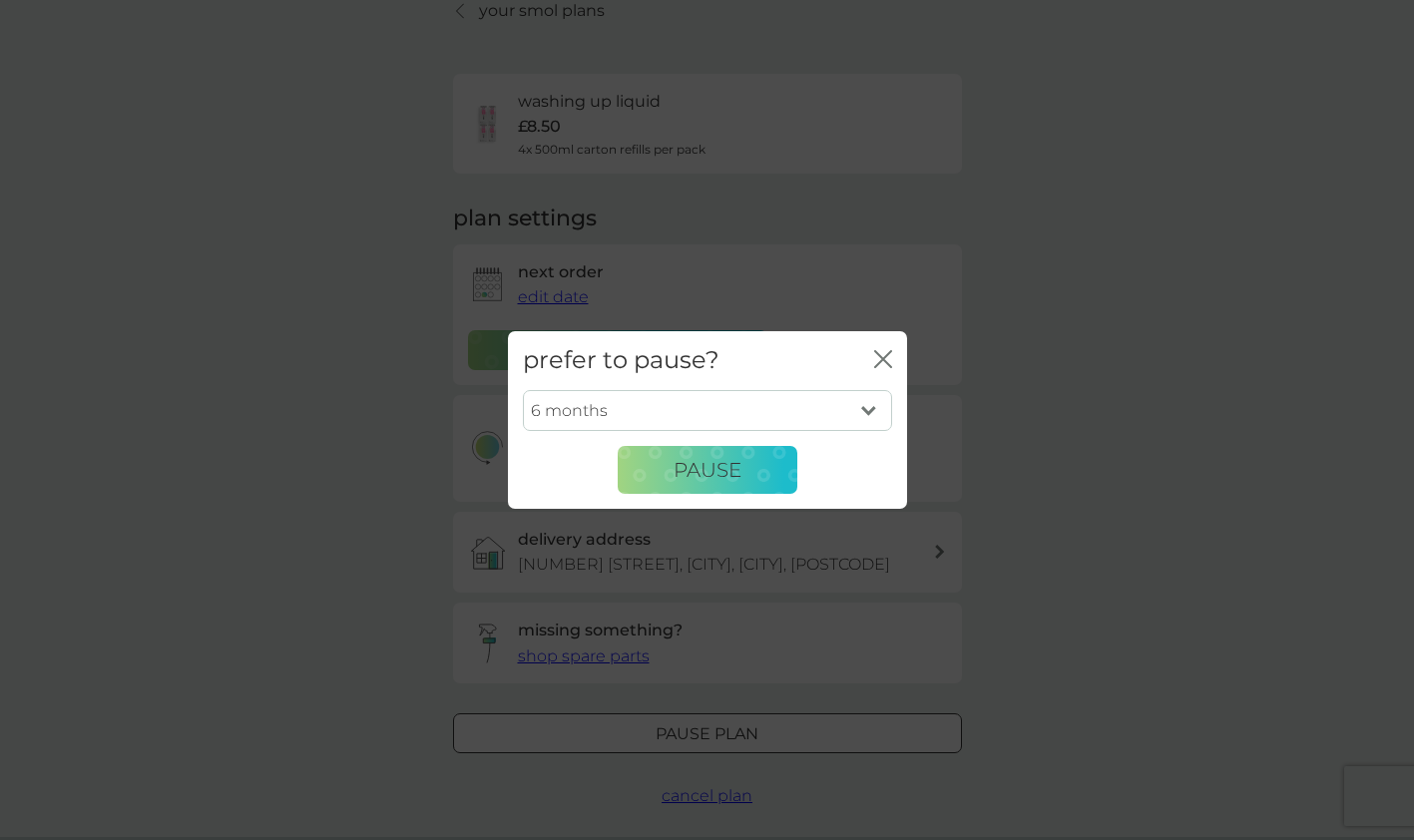 click on "Pause" at bounding box center (707, 470) 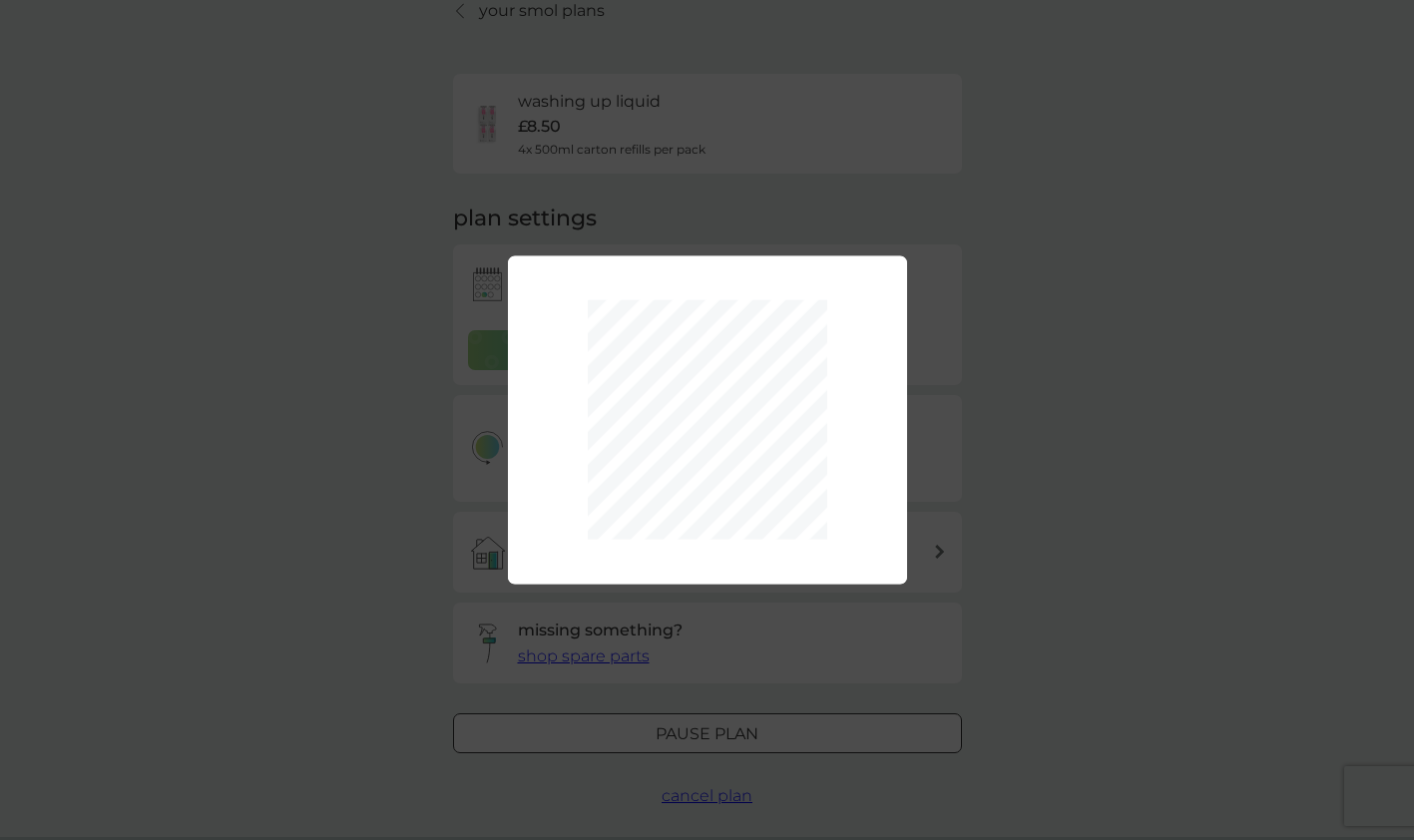 scroll, scrollTop: 72, scrollLeft: 0, axis: vertical 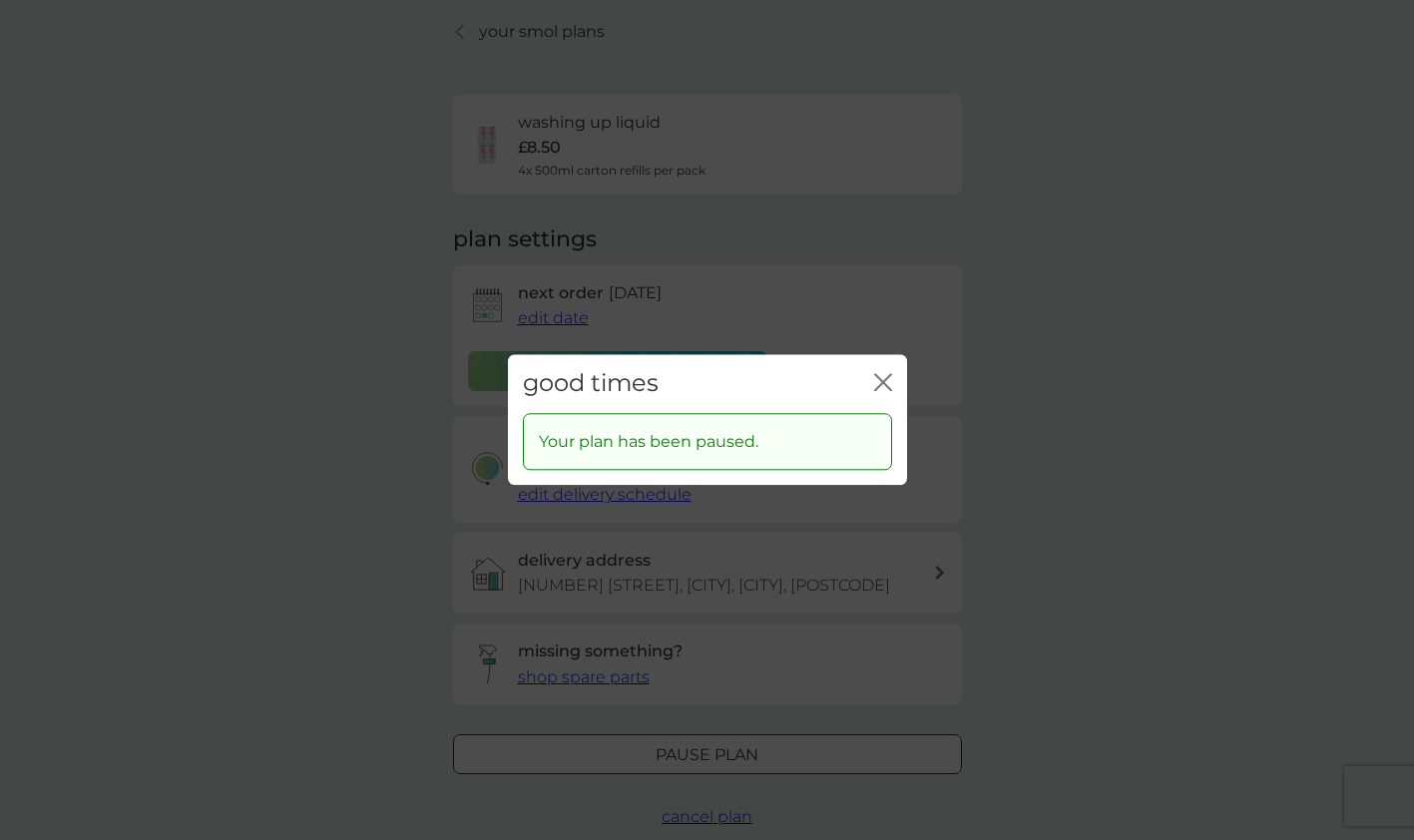 click on "good times close" at bounding box center [707, 383] 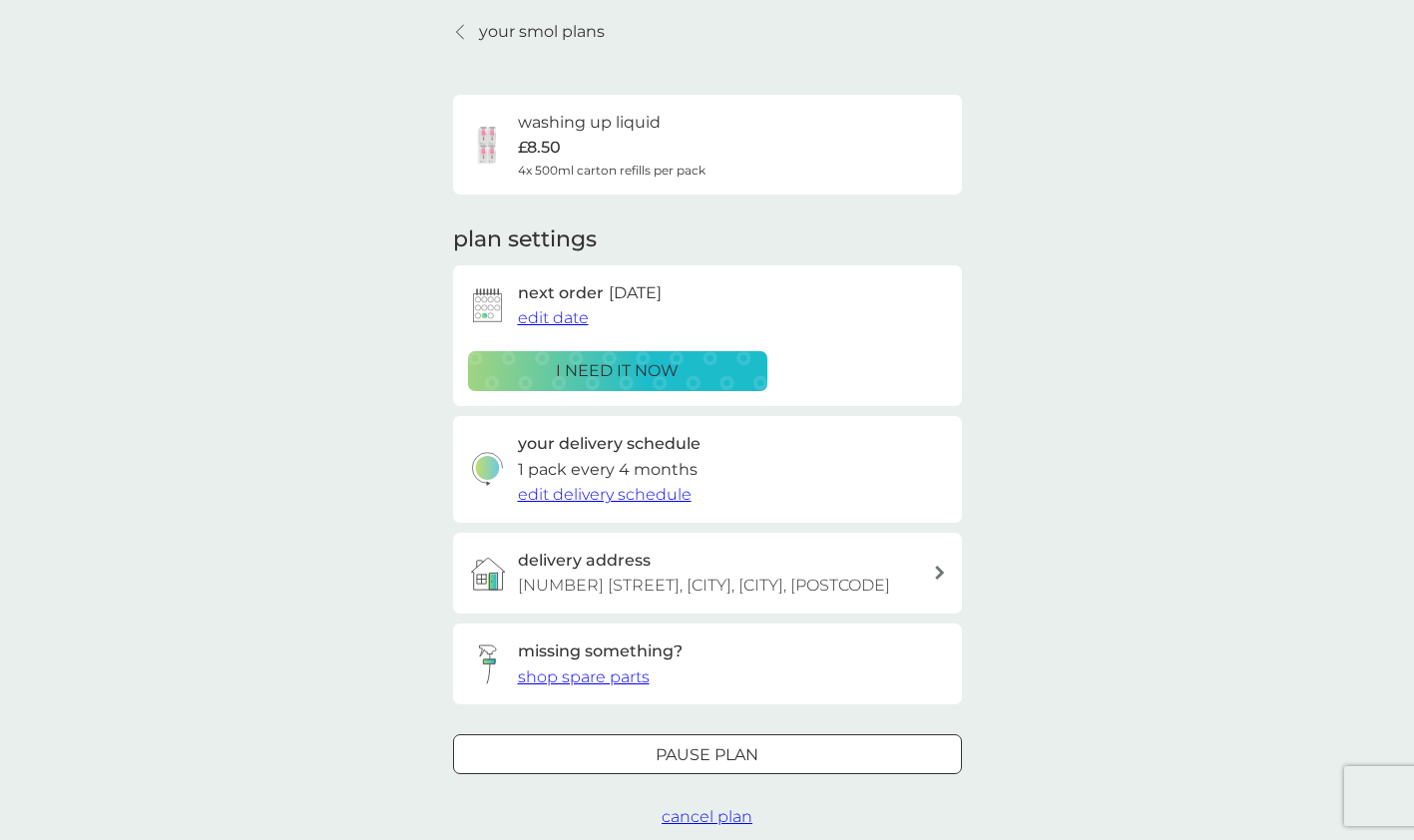 click 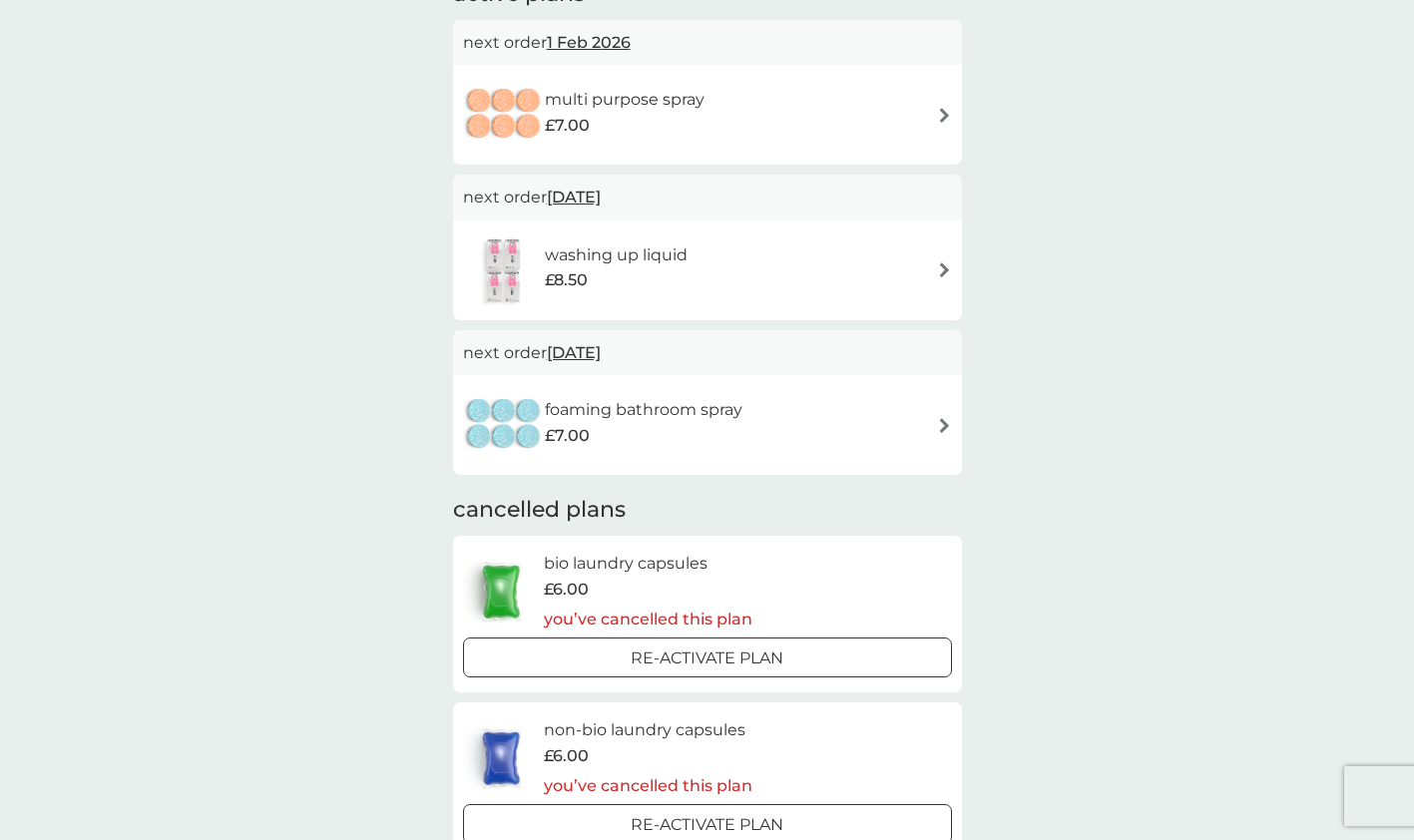 scroll, scrollTop: 299, scrollLeft: 0, axis: vertical 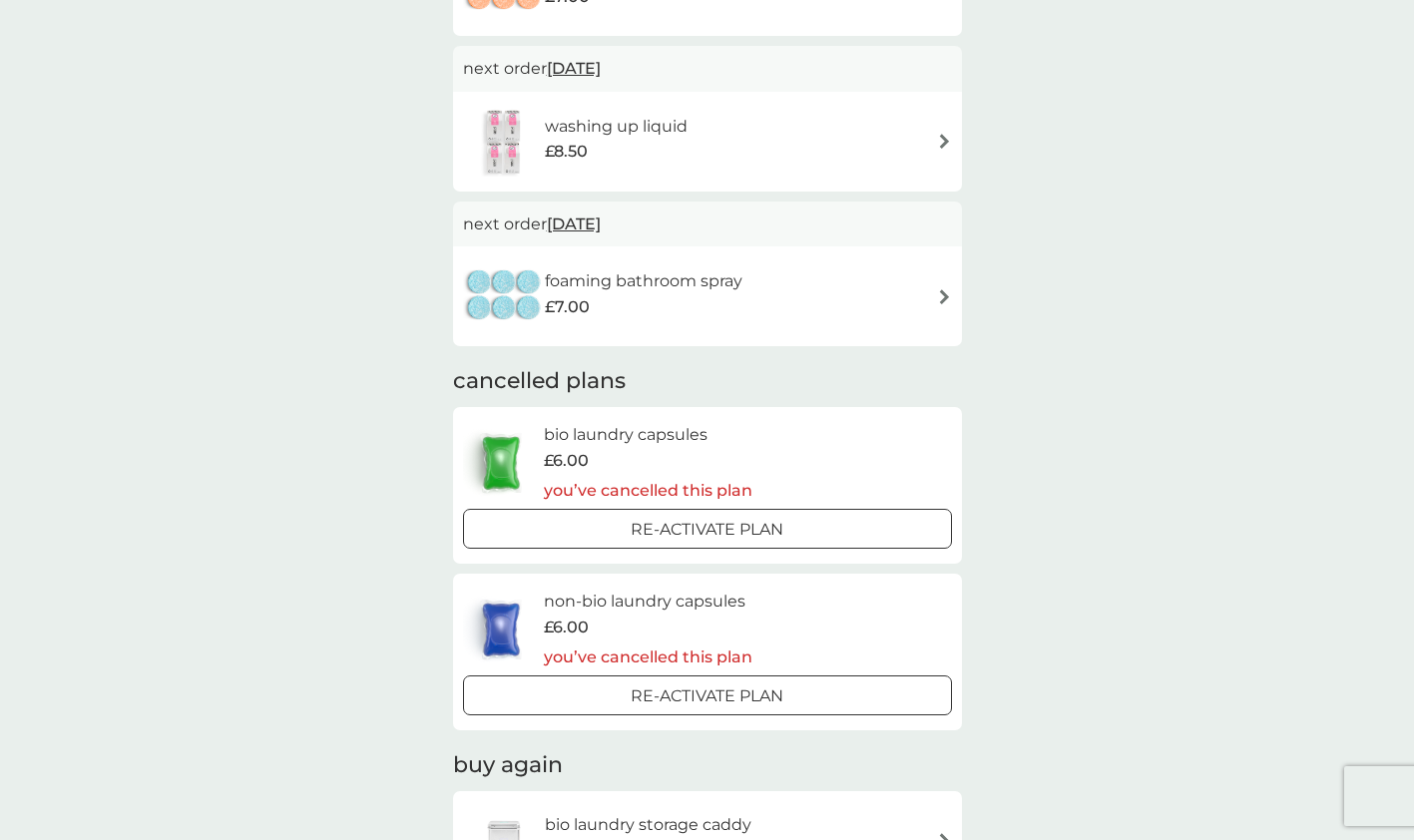 click at bounding box center (707, 529) 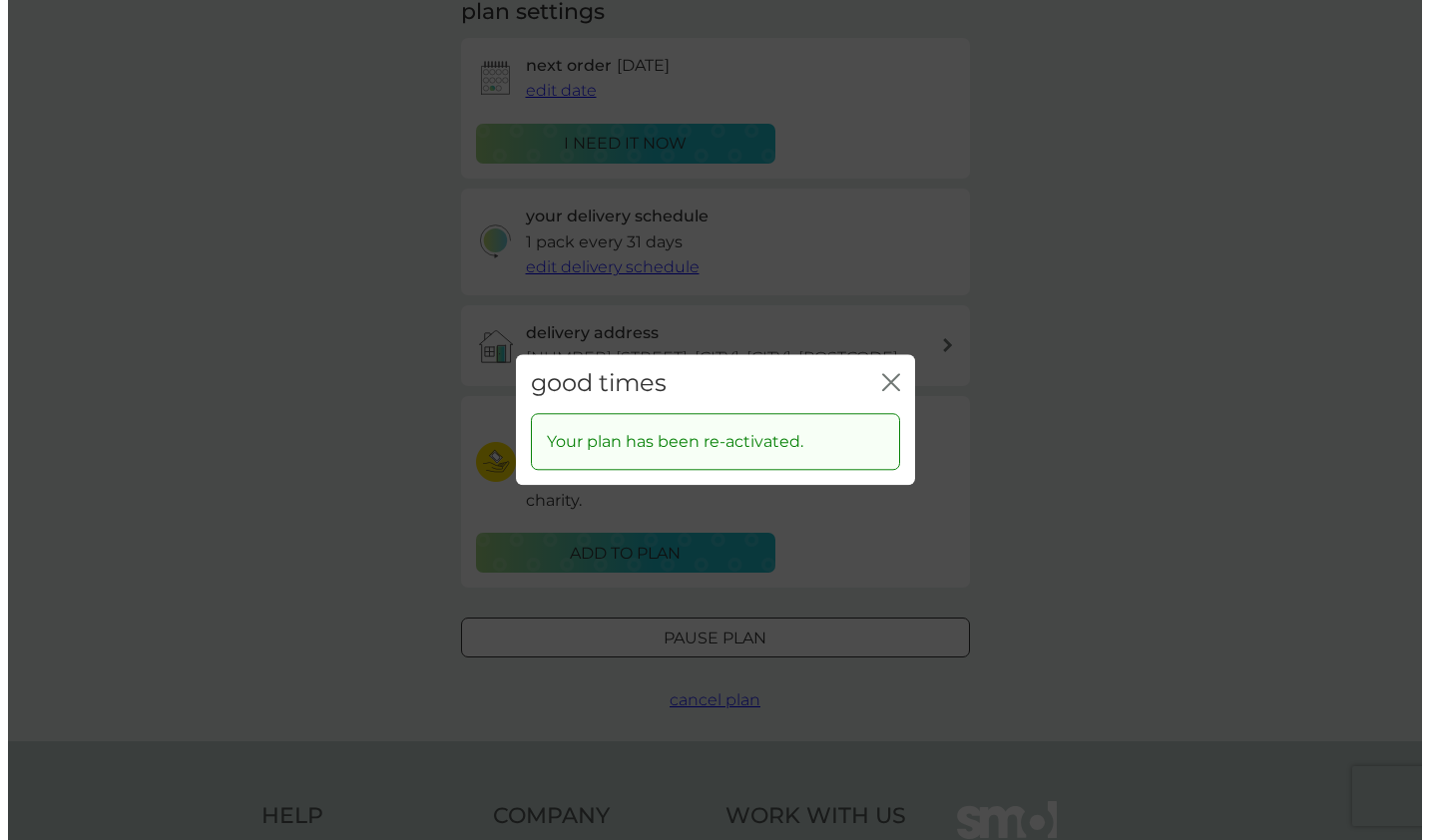 scroll, scrollTop: 0, scrollLeft: 0, axis: both 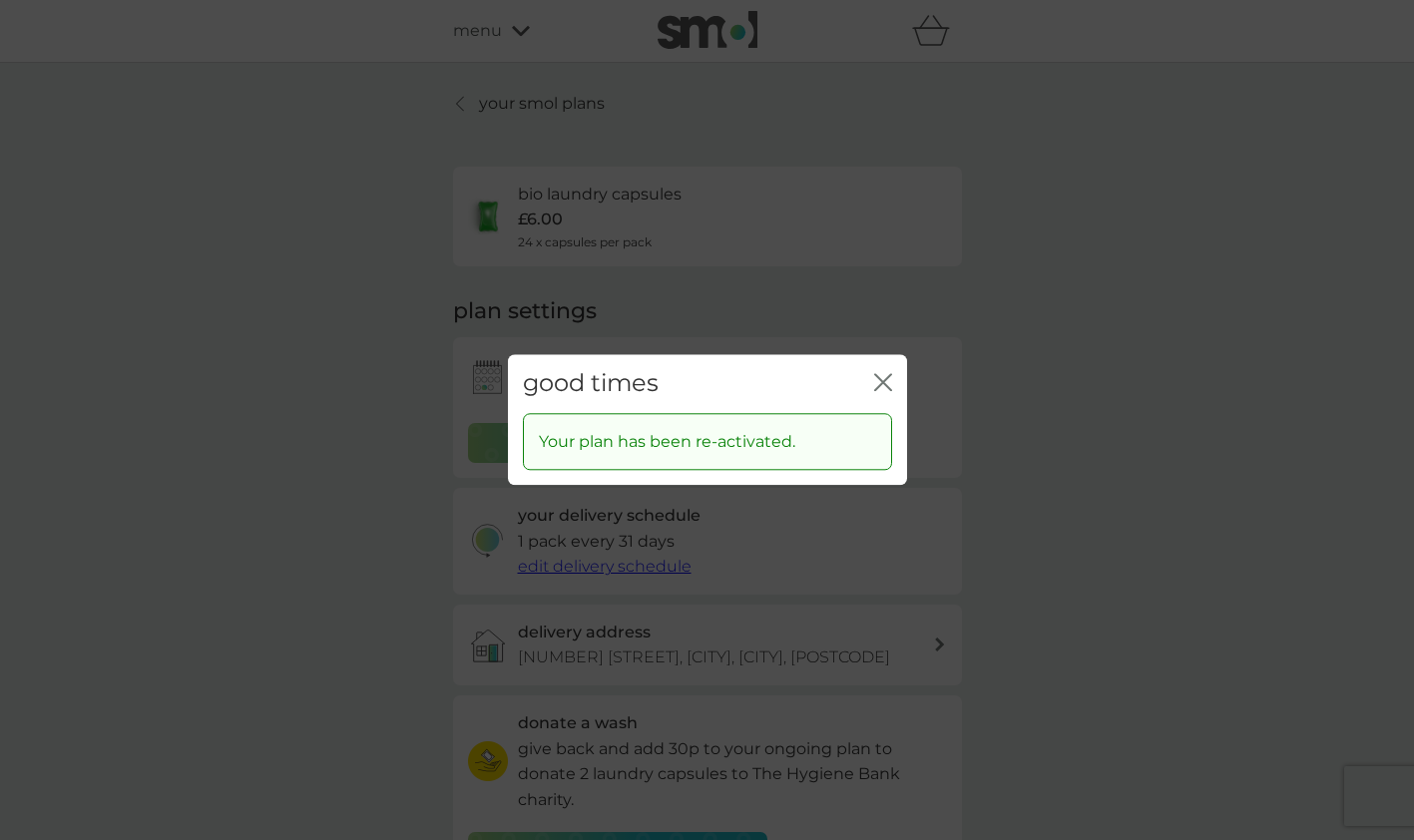 click on "close" 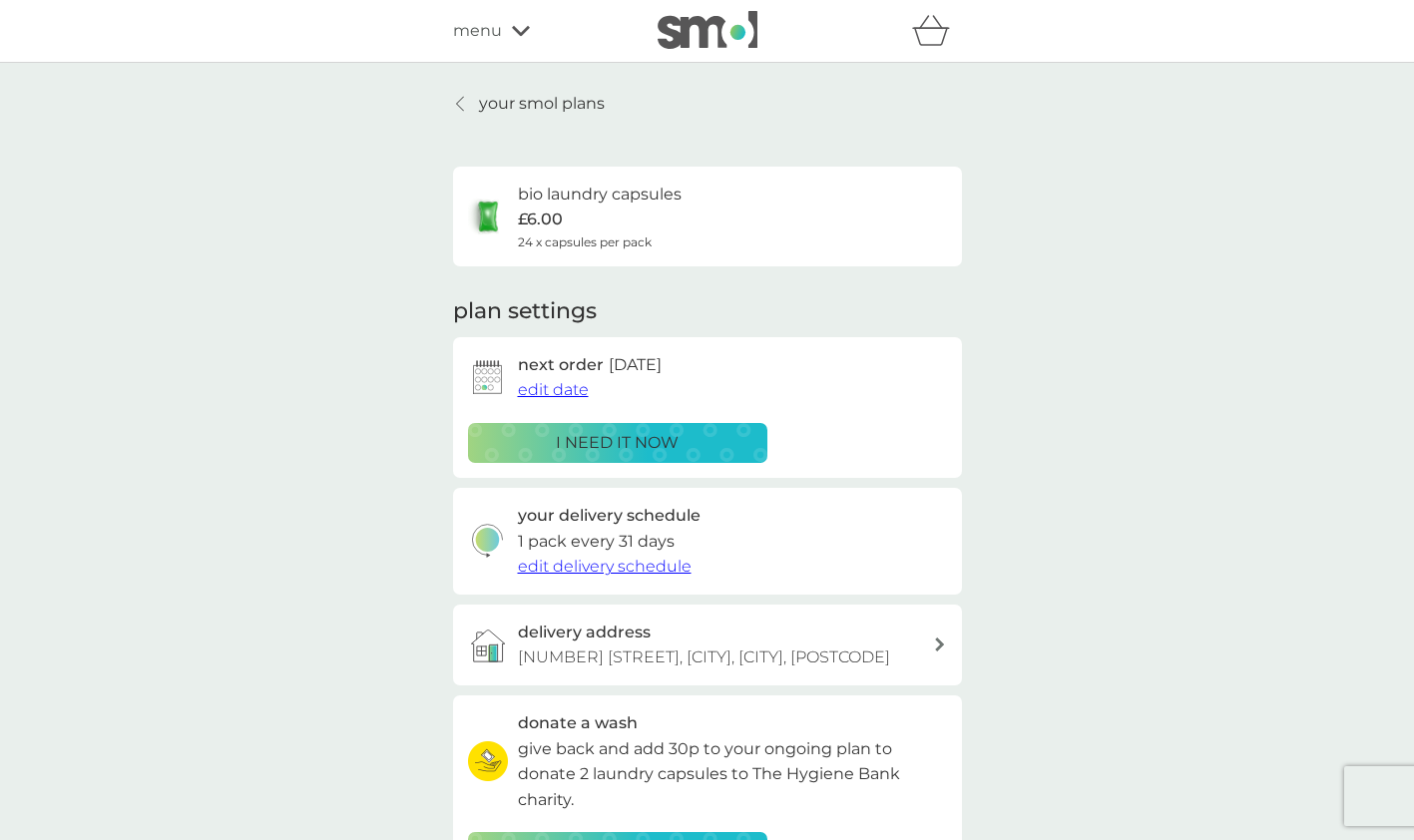 click 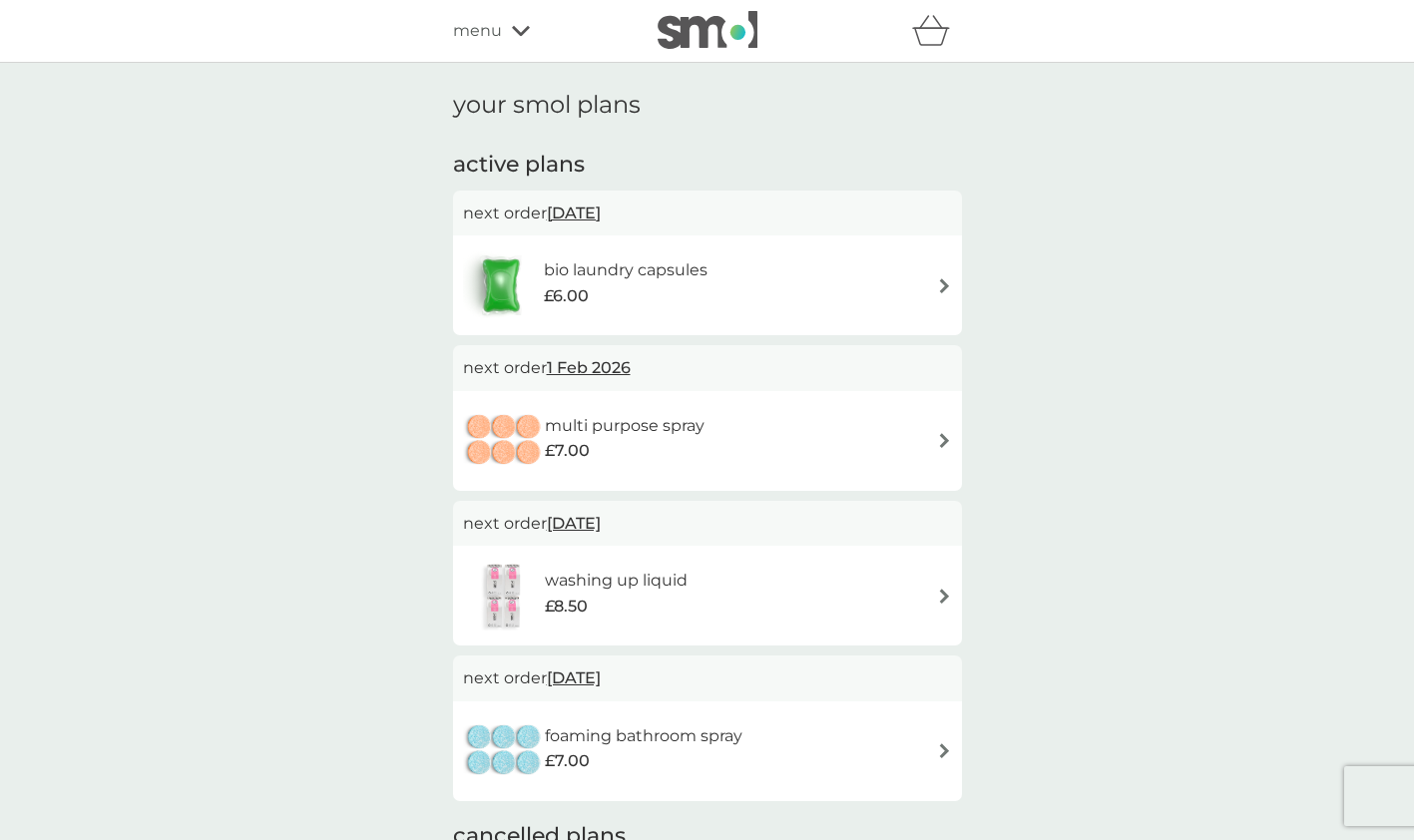 click on "[DATE]" at bounding box center [574, 212] 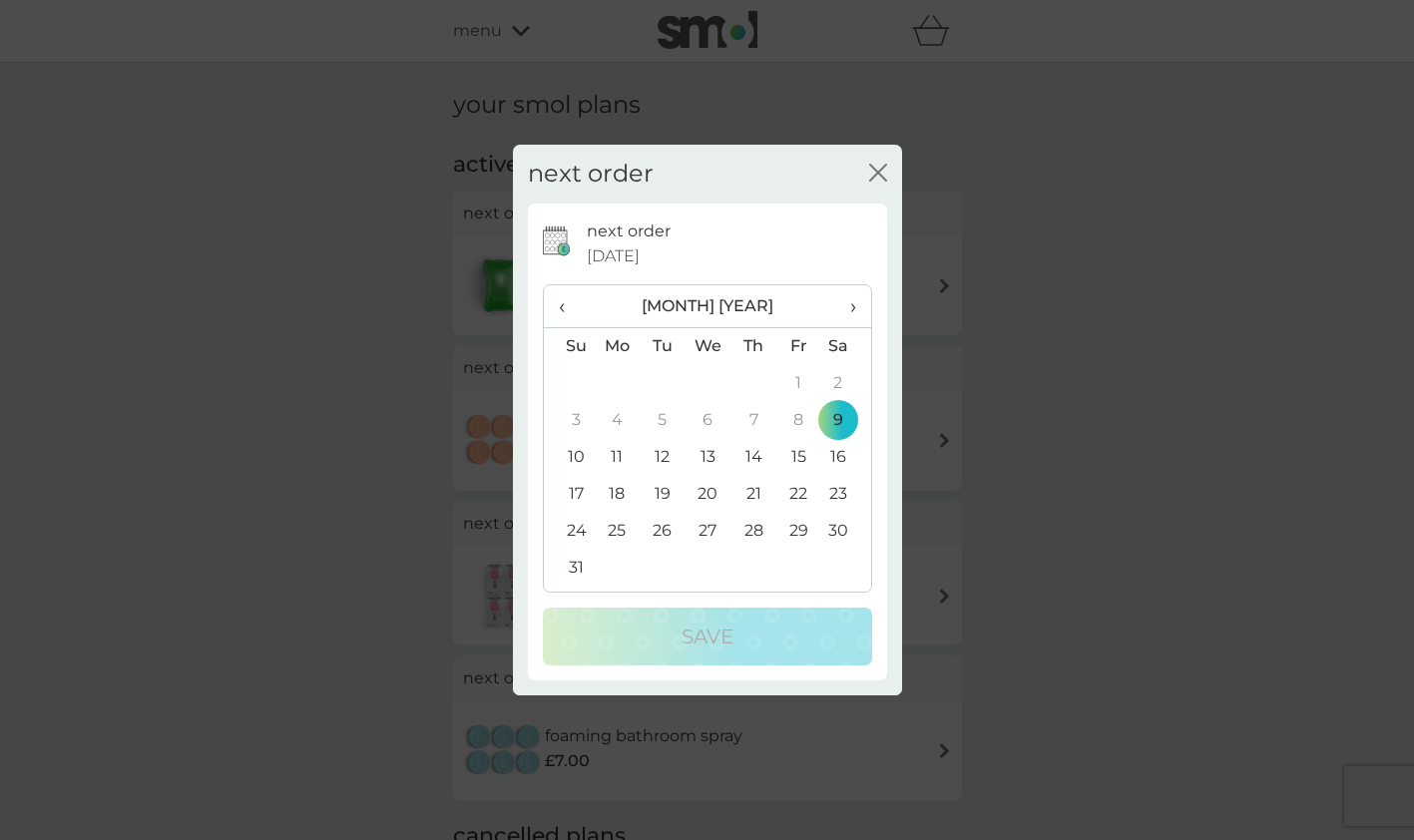 click on "›" at bounding box center [845, 306] 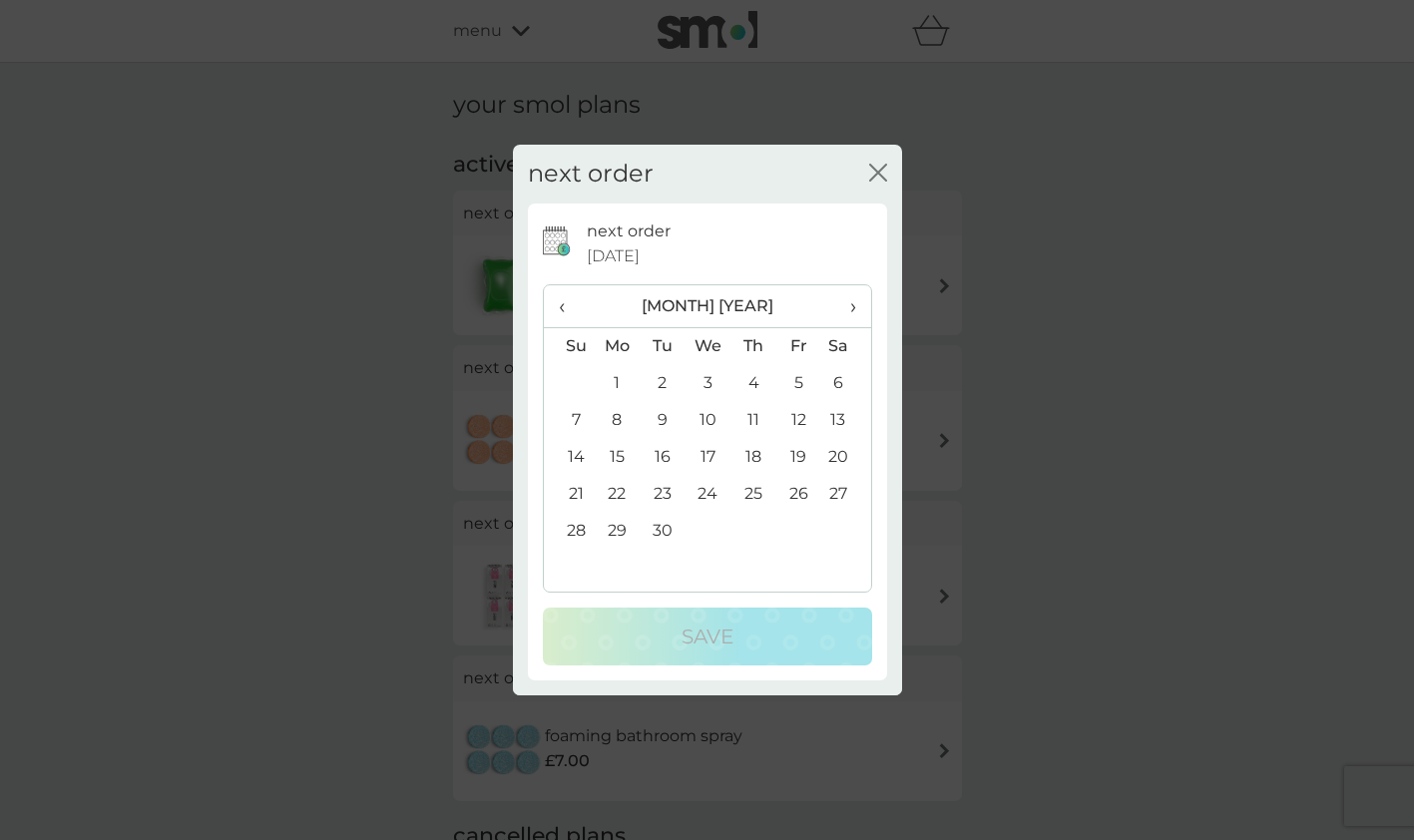 click on "1" at bounding box center (618, 383) 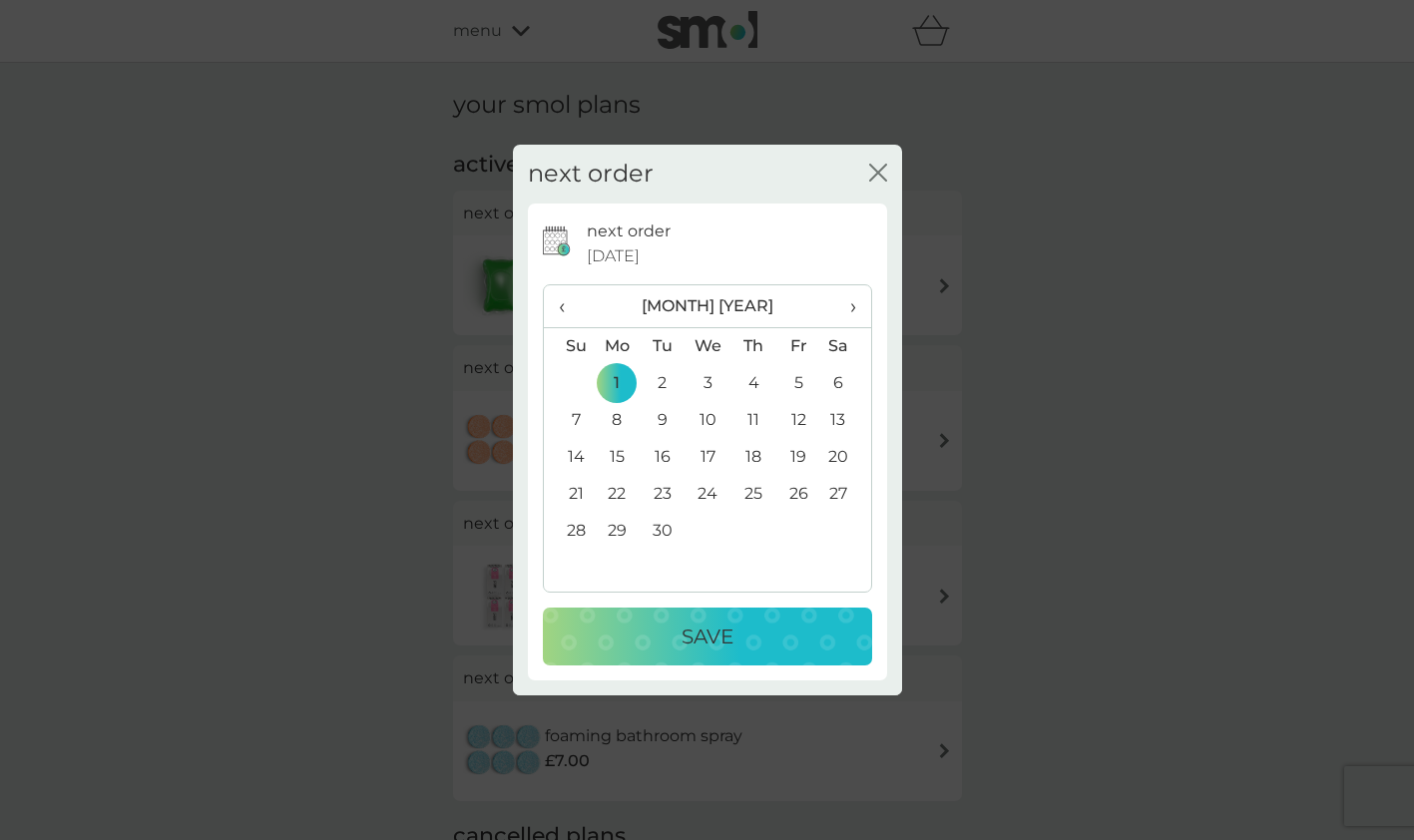 click on "Save" at bounding box center [707, 636] 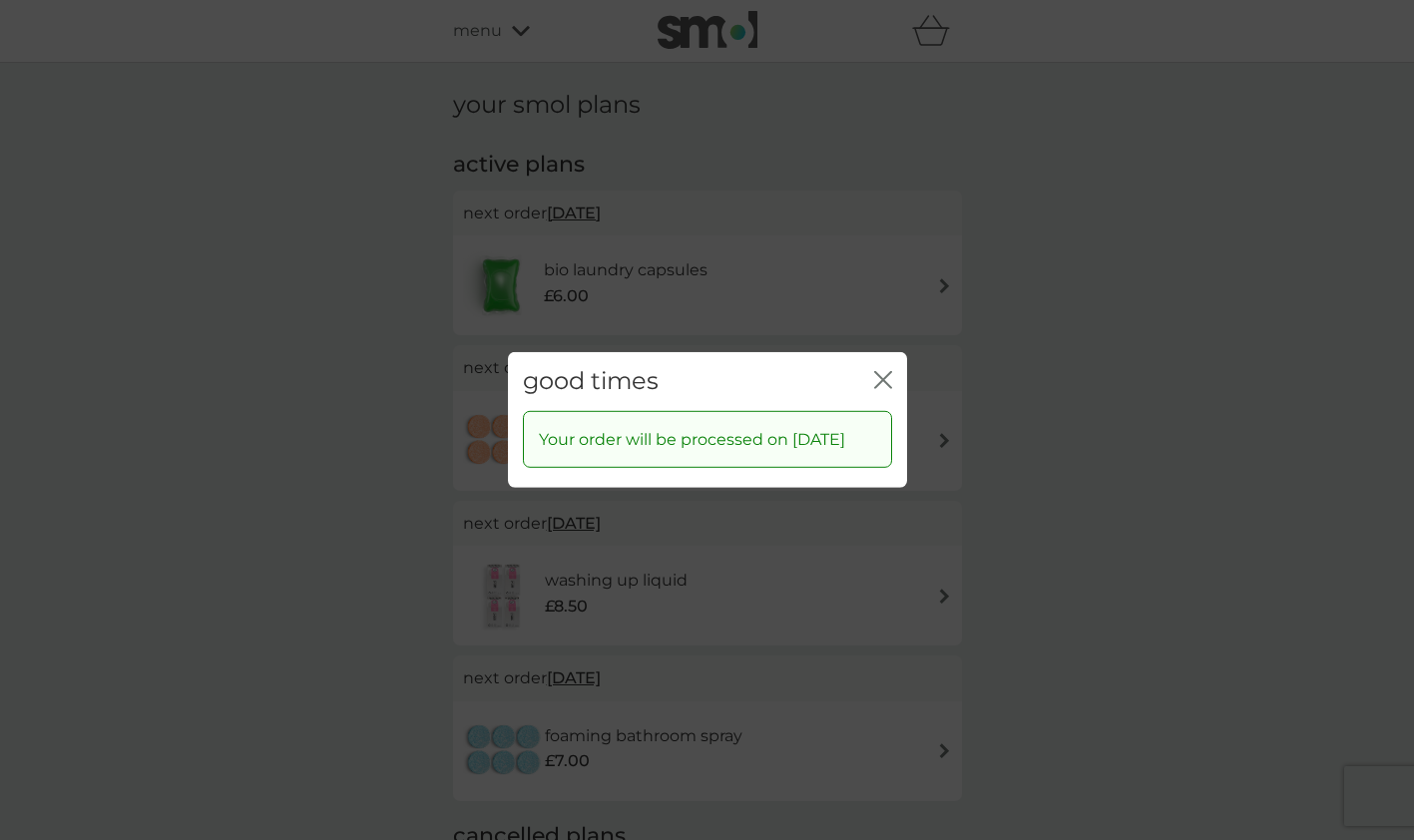 click on "close" 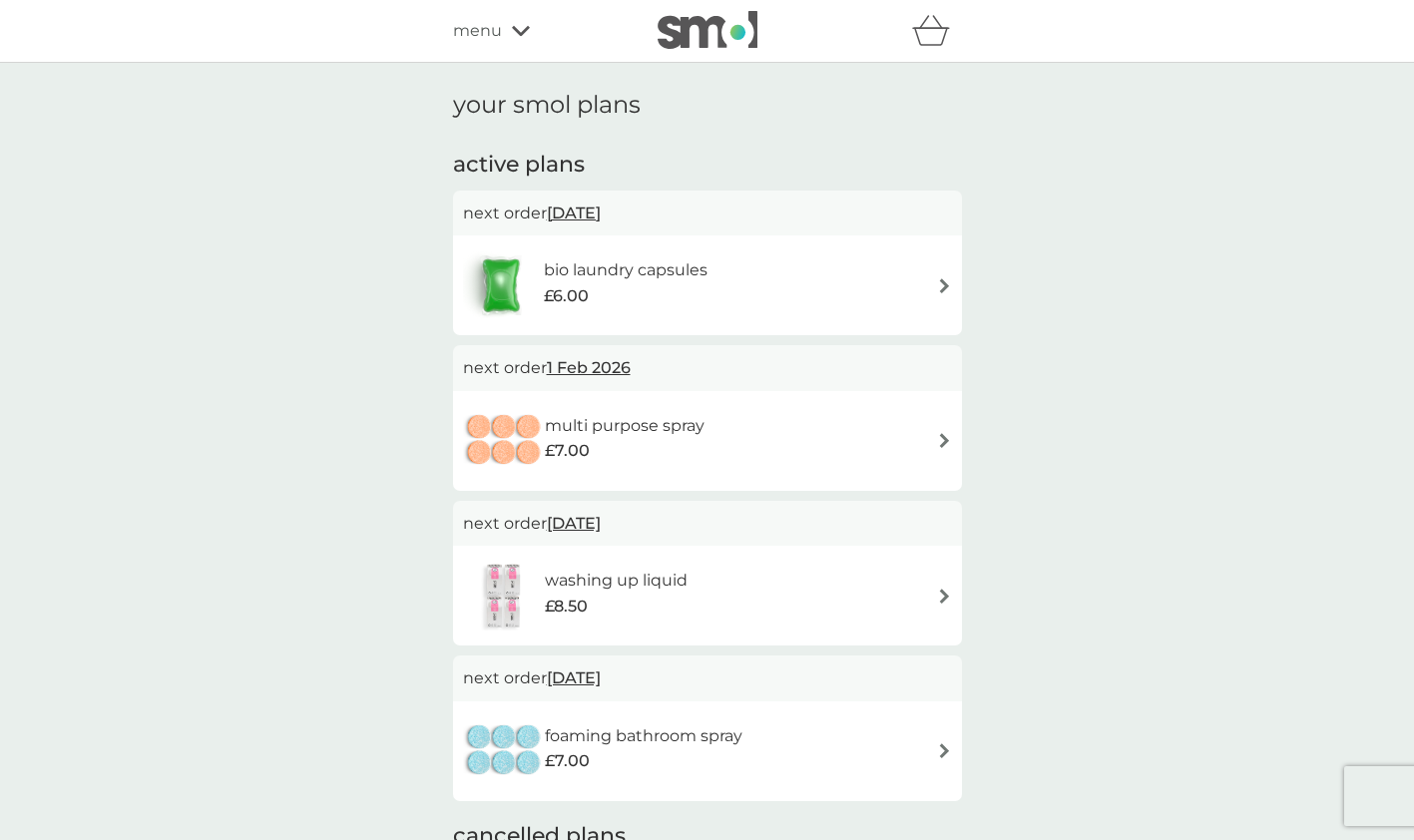 click on "menu" at bounding box center [538, 31] 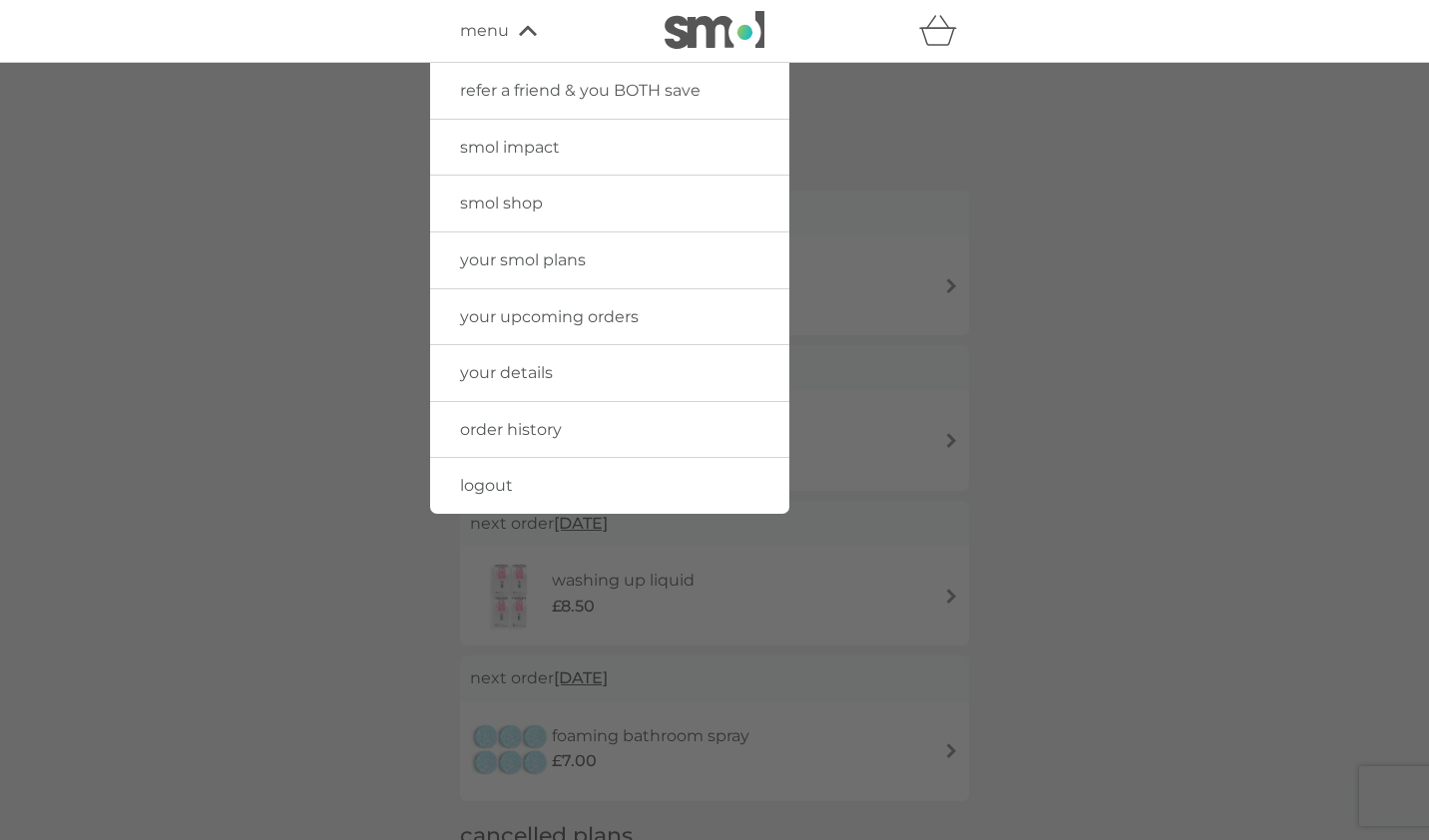 click on "logout" at bounding box center [610, 486] 